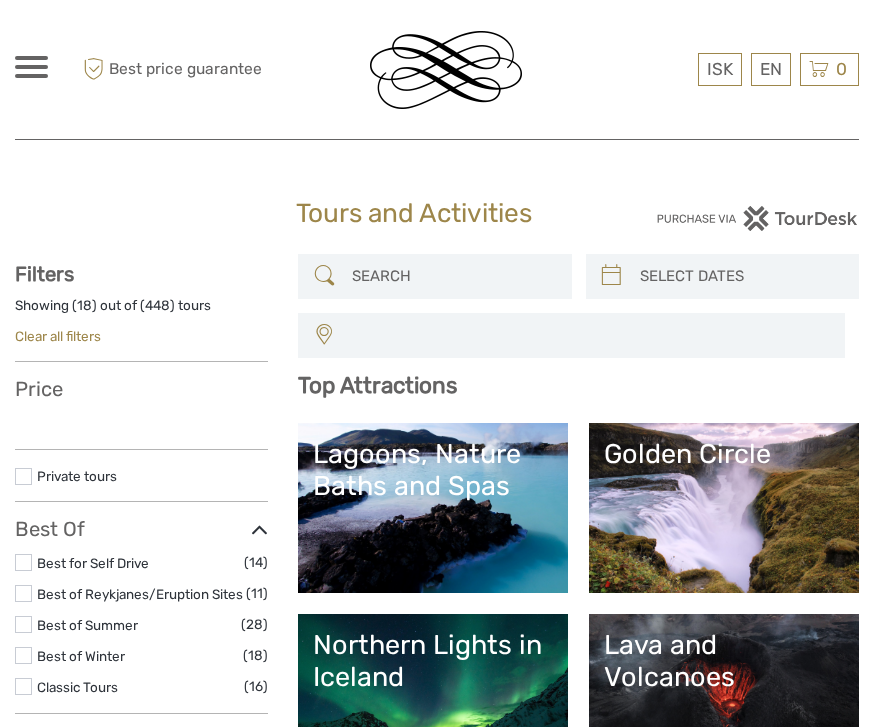 select 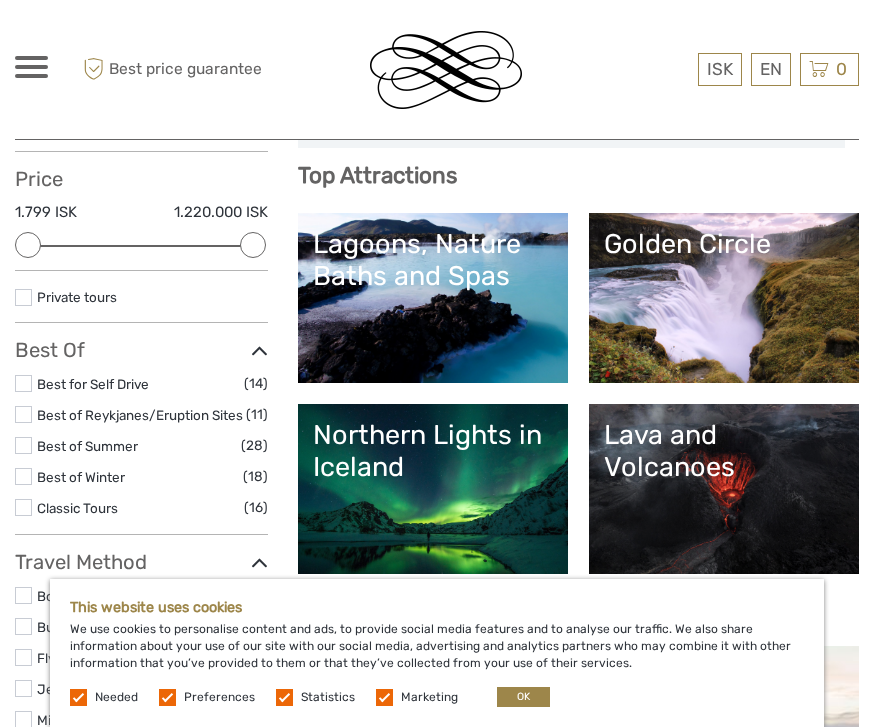 scroll, scrollTop: 234, scrollLeft: 0, axis: vertical 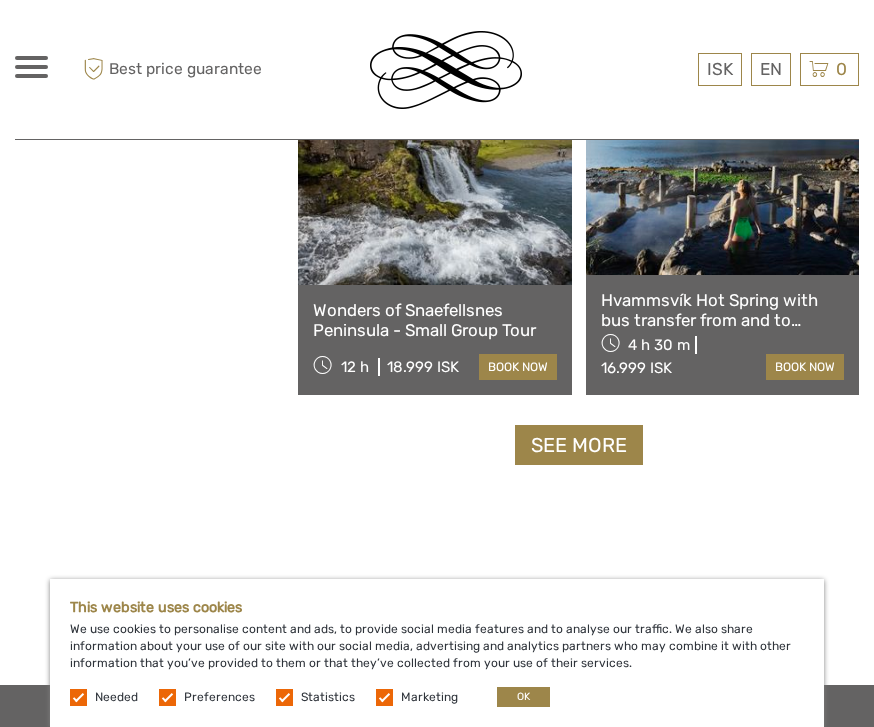 click on "See more" at bounding box center (579, 445) 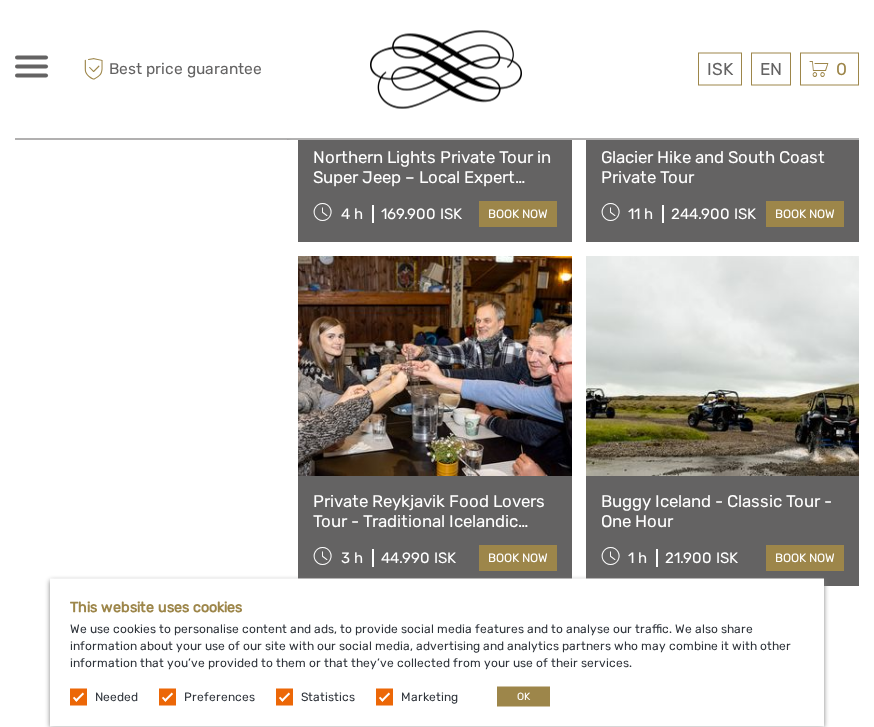 scroll, scrollTop: 6140, scrollLeft: 0, axis: vertical 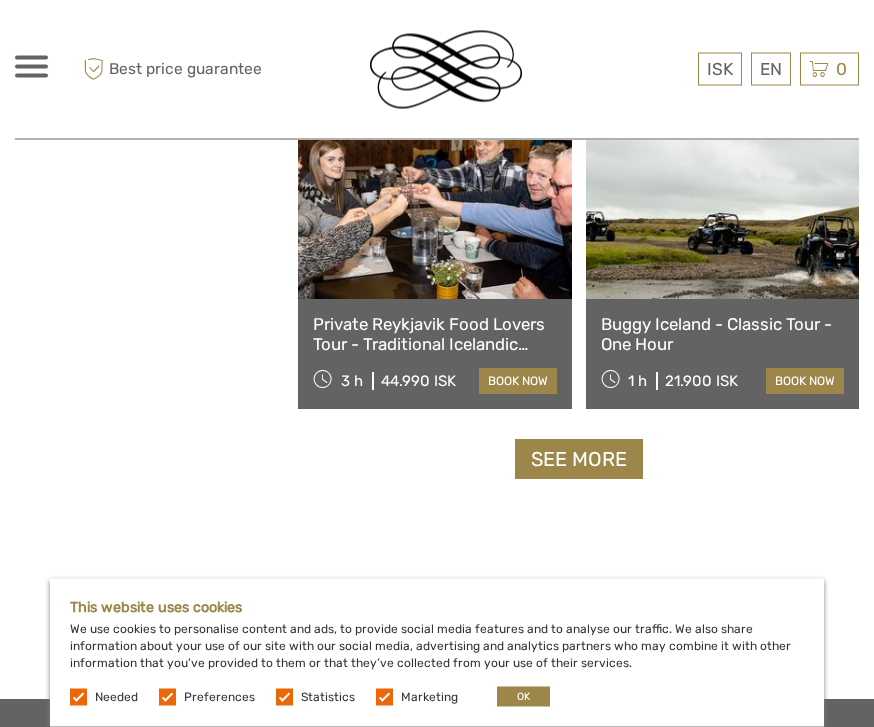 click on "See more" at bounding box center (579, 460) 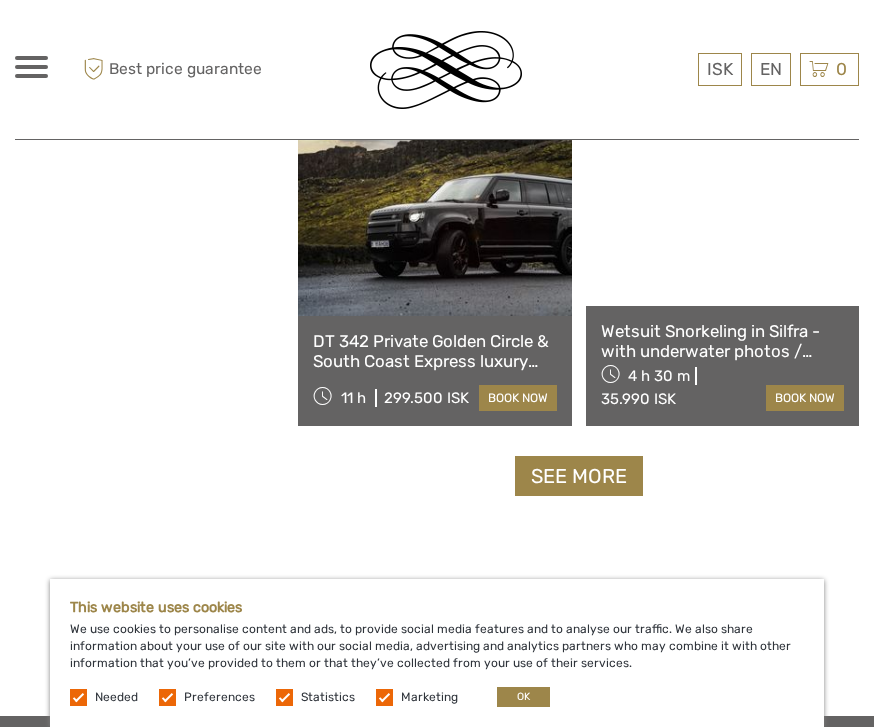 scroll, scrollTop: 9271, scrollLeft: 0, axis: vertical 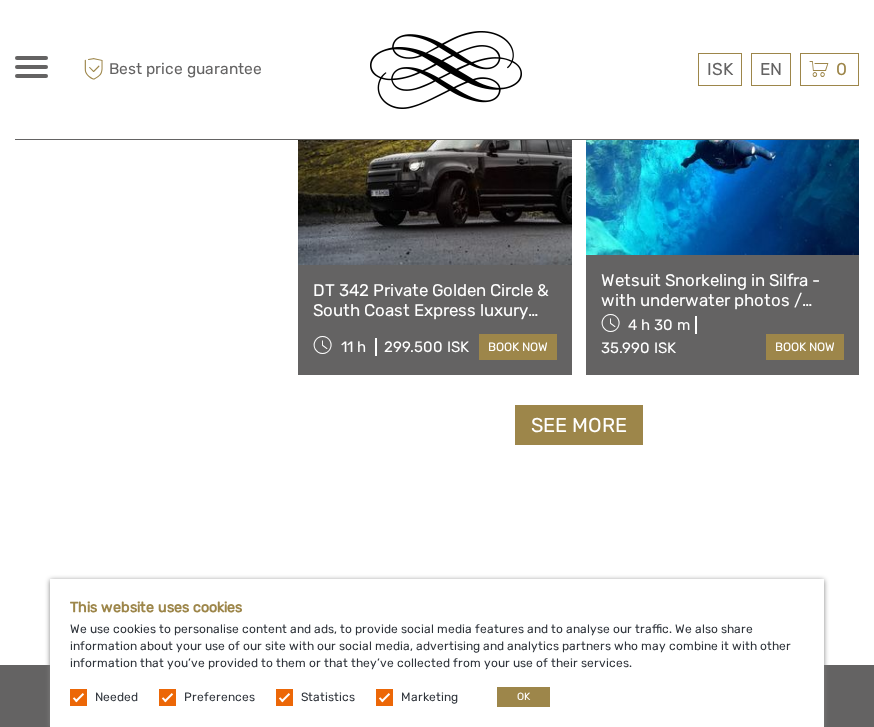 click on "See more" at bounding box center [579, 425] 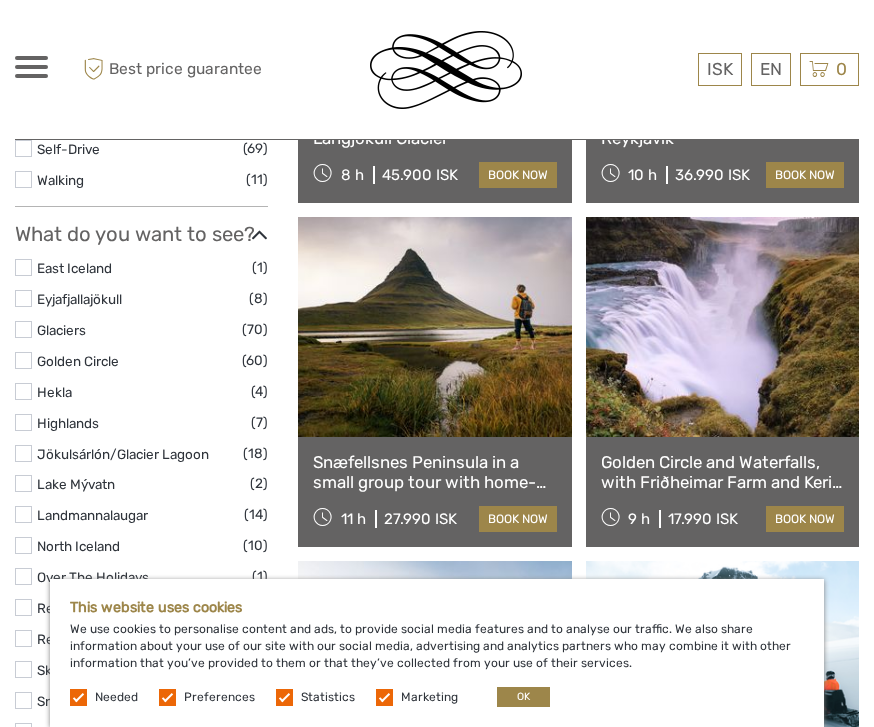 scroll, scrollTop: 843, scrollLeft: 0, axis: vertical 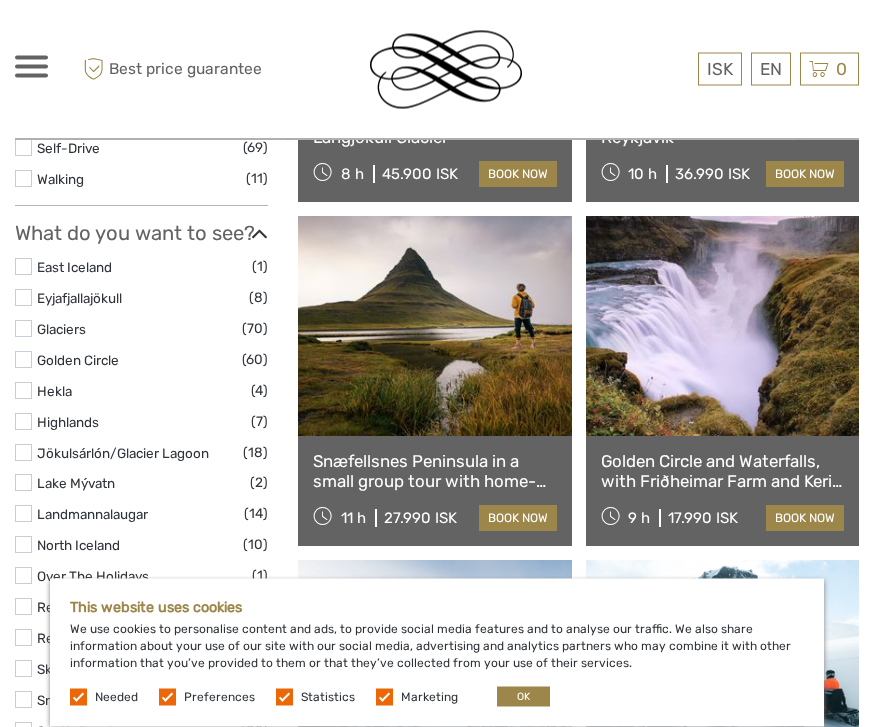 click on "Snæfellsnes Peninsula in a small group tour with home-cooked meal included" at bounding box center [434, 472] 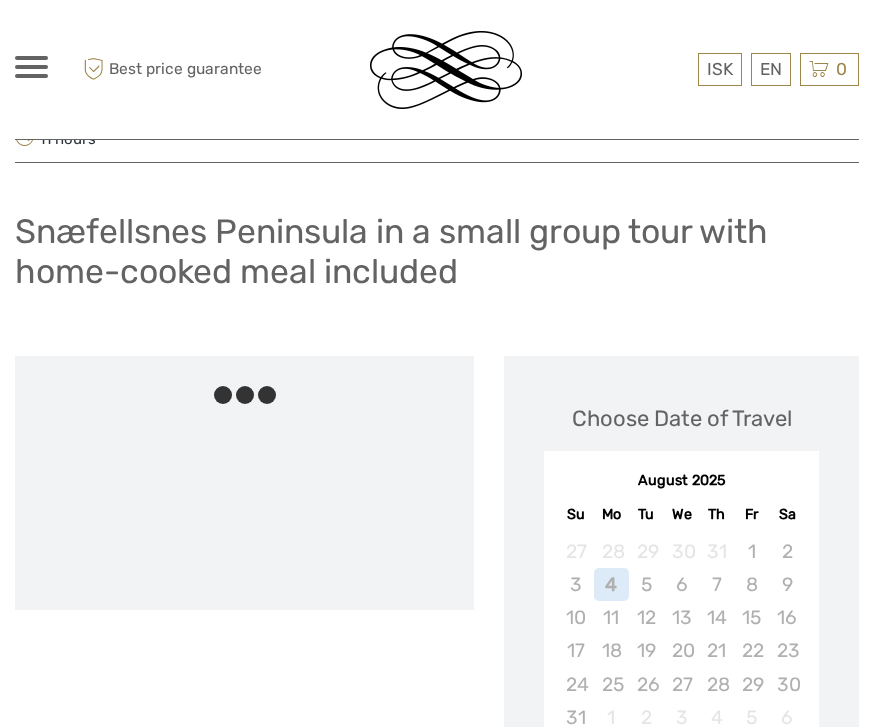 scroll, scrollTop: 169, scrollLeft: 0, axis: vertical 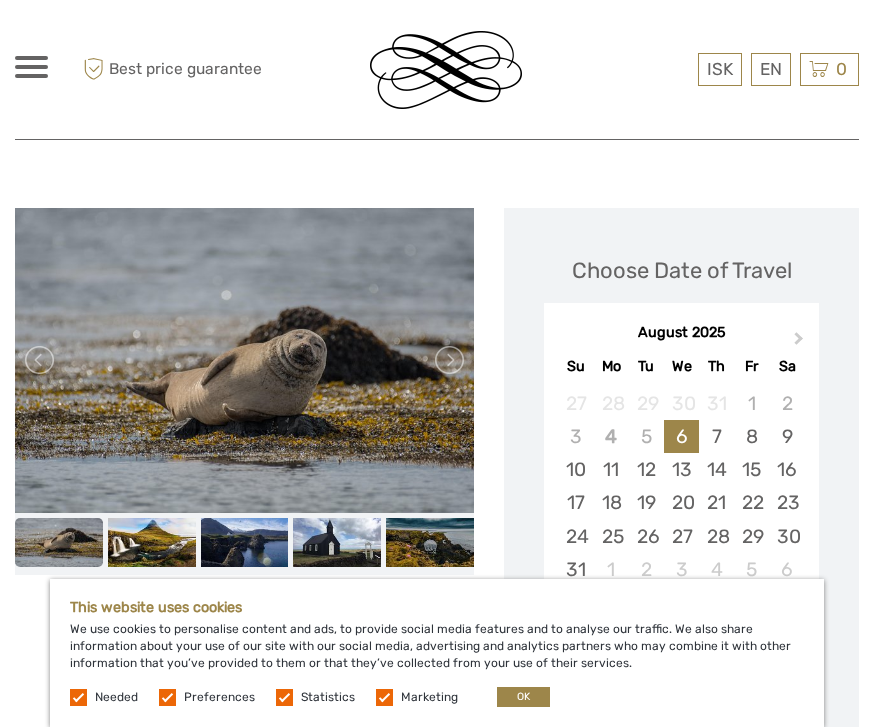 click at bounding box center (244, 360) 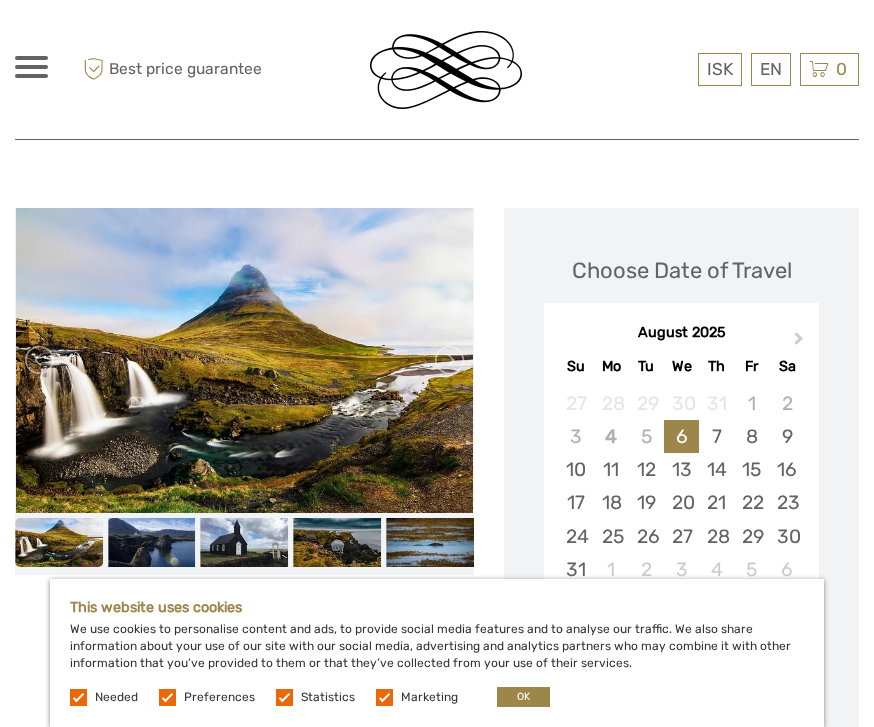click at bounding box center (448, 360) 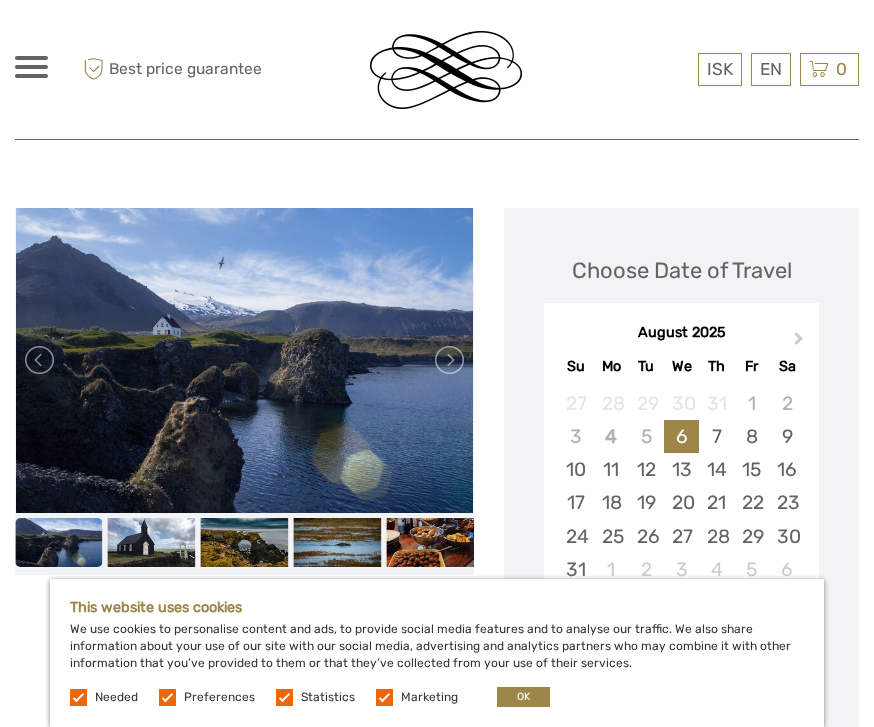 click at bounding box center [448, 360] 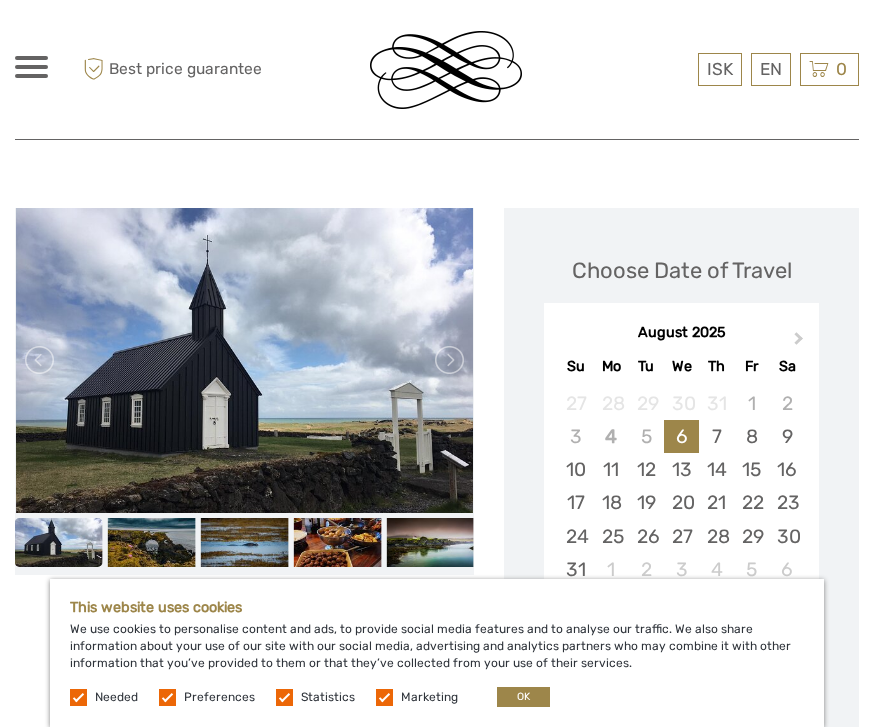 click on "Next Month" at bounding box center (801, 344) 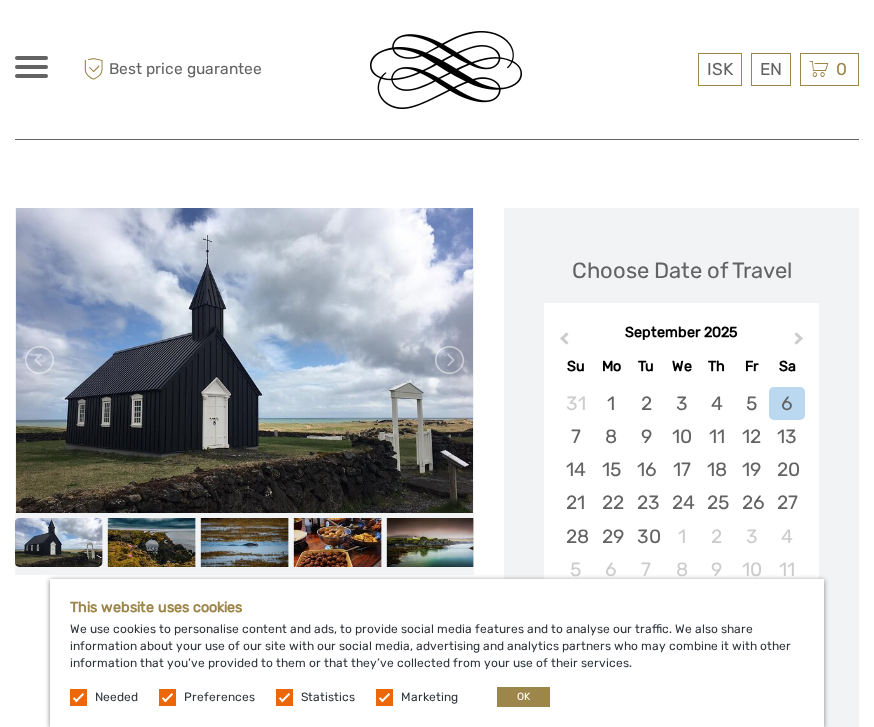click on "27" at bounding box center [786, 502] 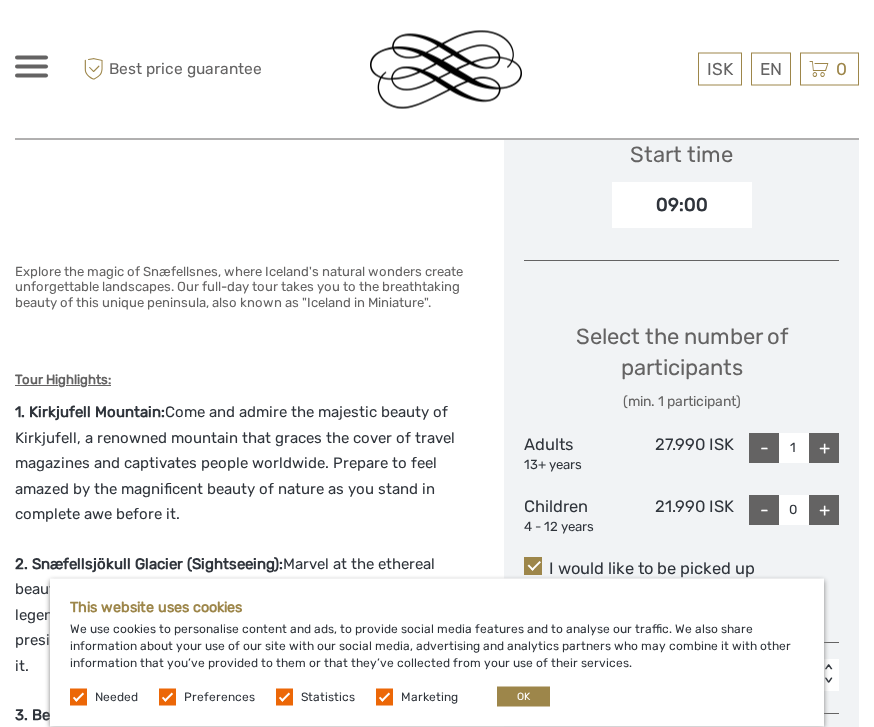 click on "+" at bounding box center (824, 449) 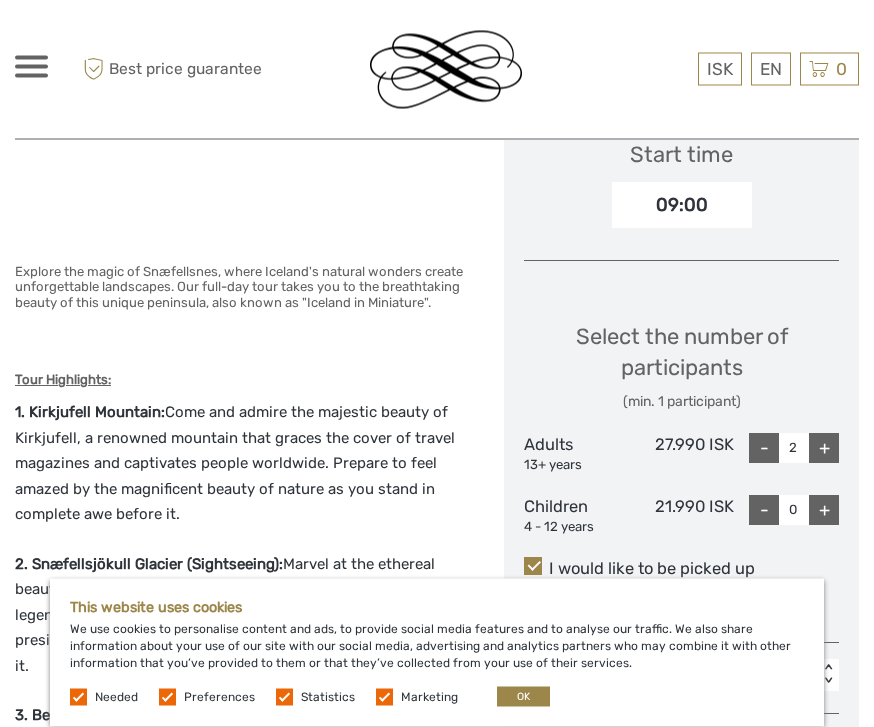 scroll, scrollTop: 757, scrollLeft: 0, axis: vertical 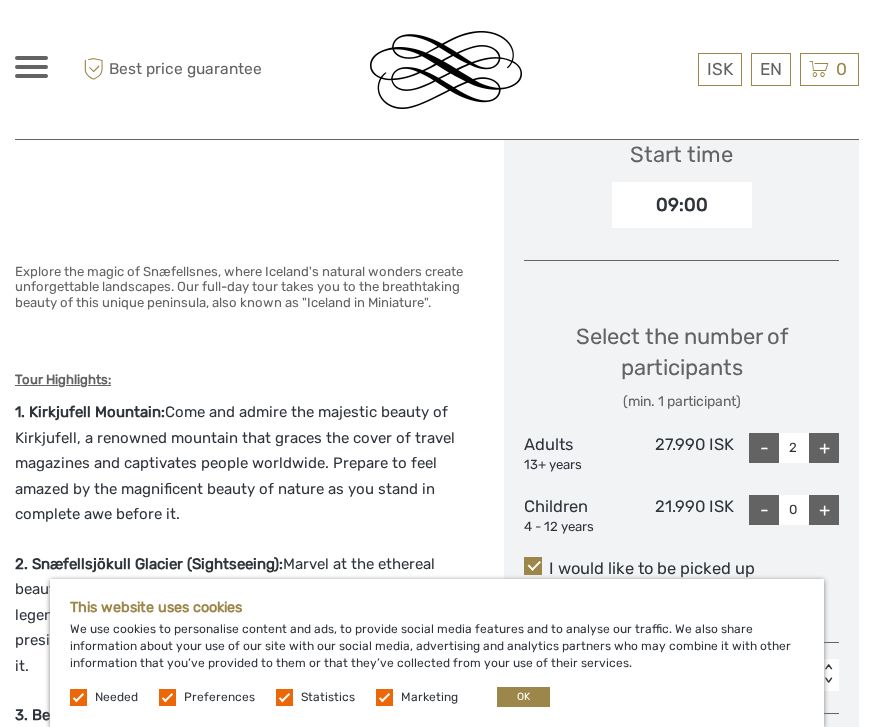 click on "+" at bounding box center [824, 448] 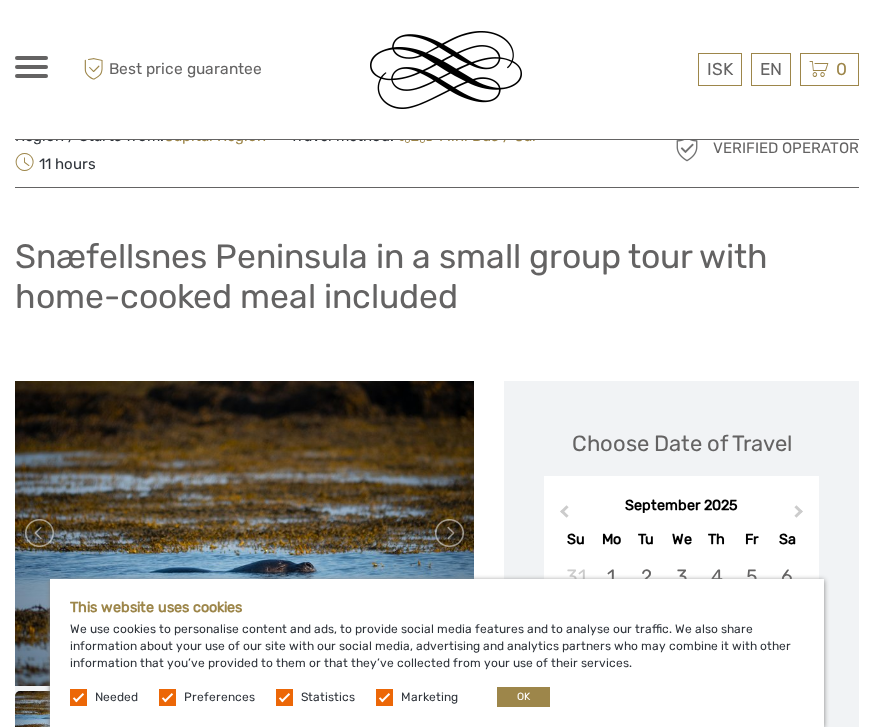 scroll, scrollTop: 0, scrollLeft: 0, axis: both 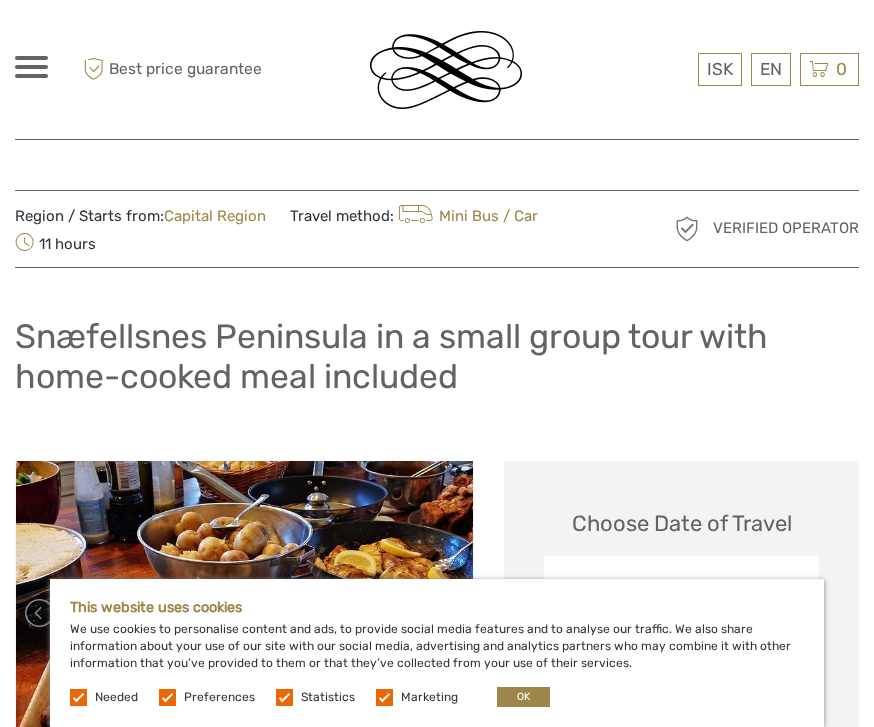 click on "$" at bounding box center (0, 0) 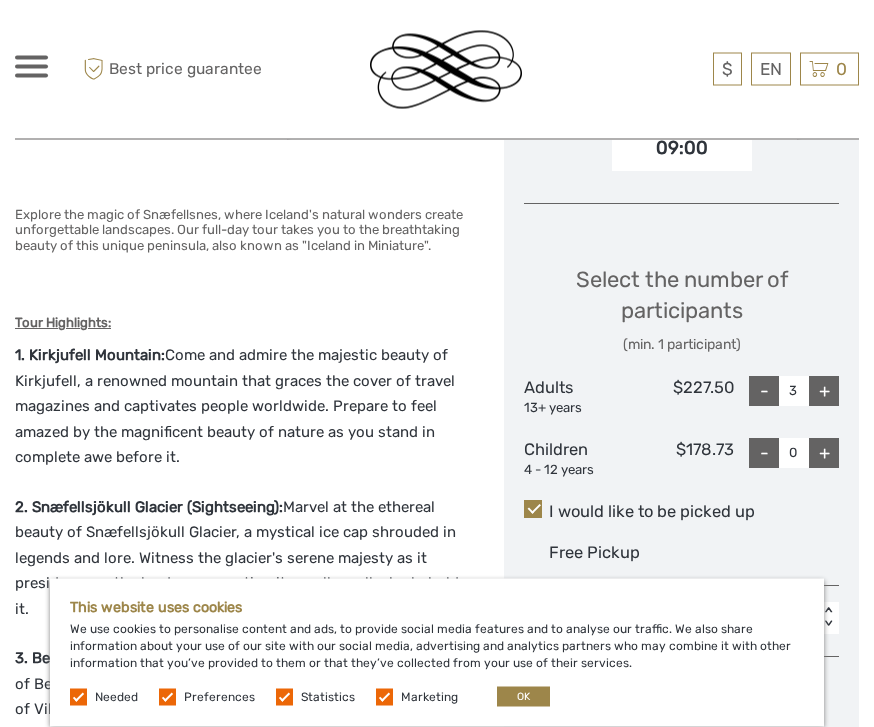 scroll, scrollTop: 814, scrollLeft: 0, axis: vertical 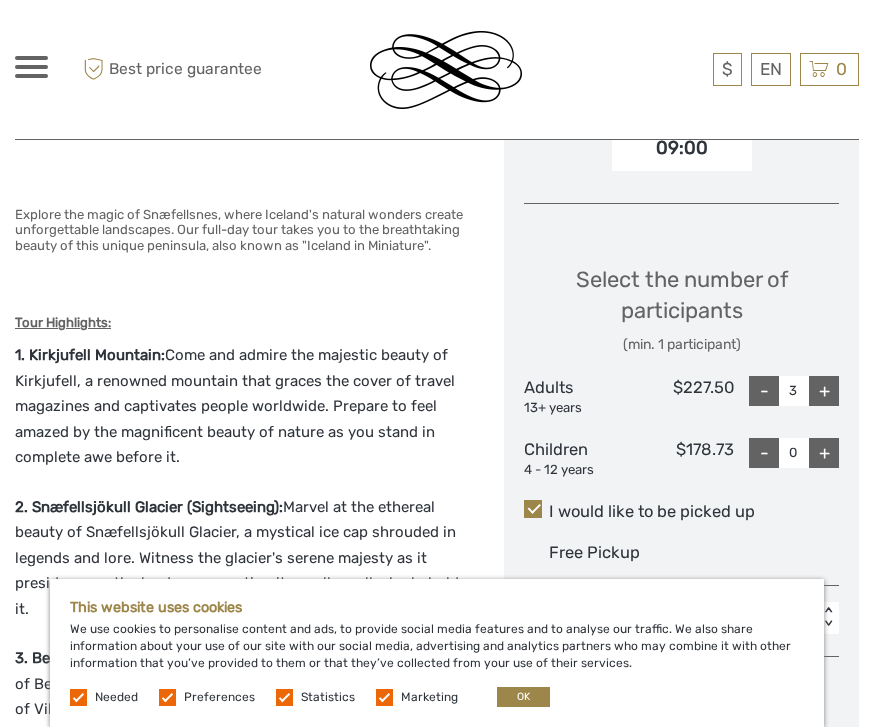 click on "+" at bounding box center [824, 391] 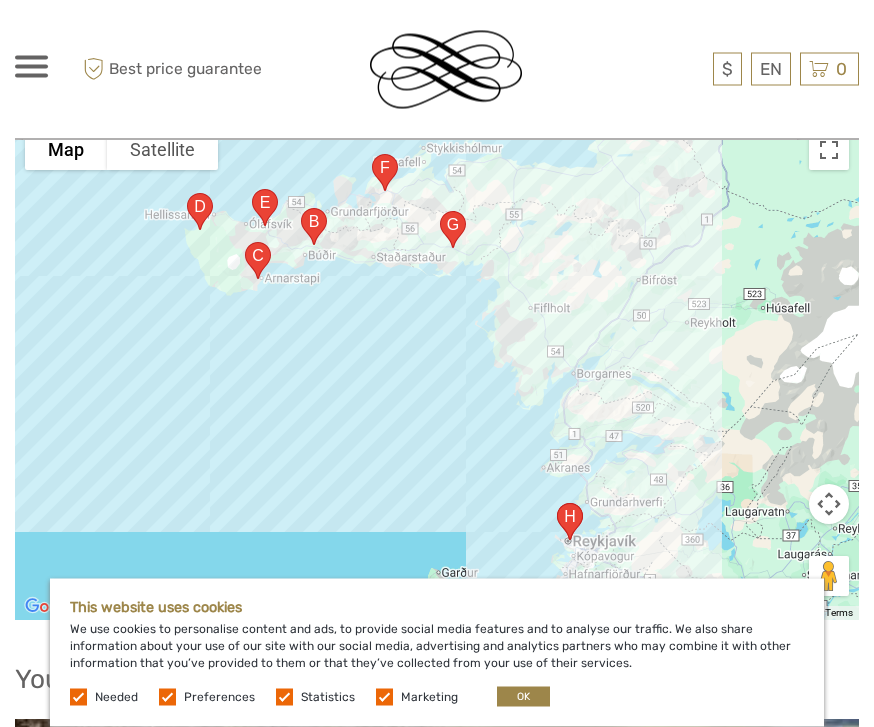 scroll, scrollTop: 4261, scrollLeft: 0, axis: vertical 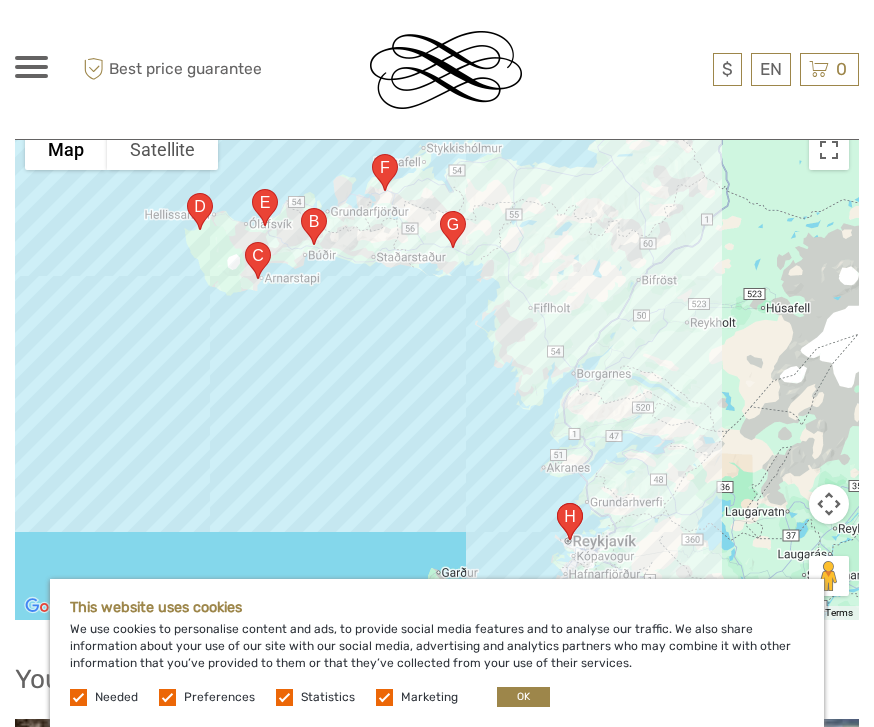click on "OK" at bounding box center (523, 697) 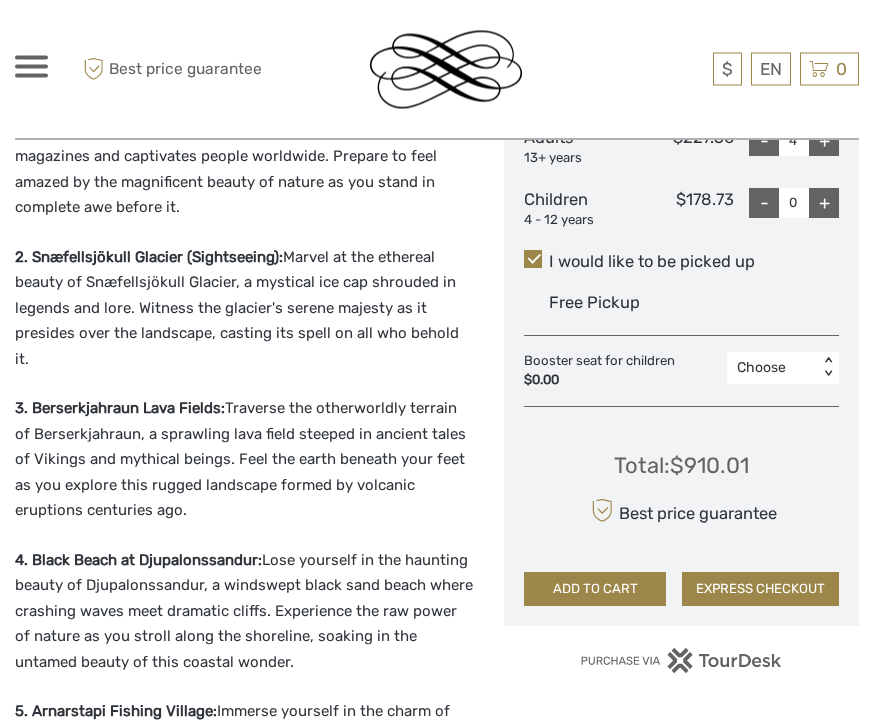 scroll, scrollTop: 1064, scrollLeft: 0, axis: vertical 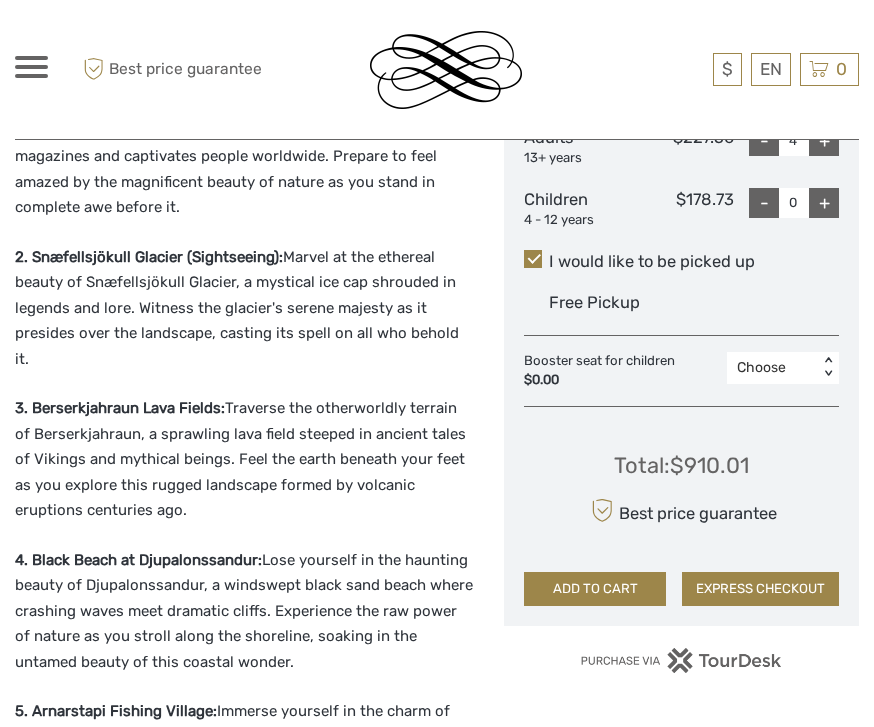 click on "EXPRESS CHECKOUT" at bounding box center [760, 589] 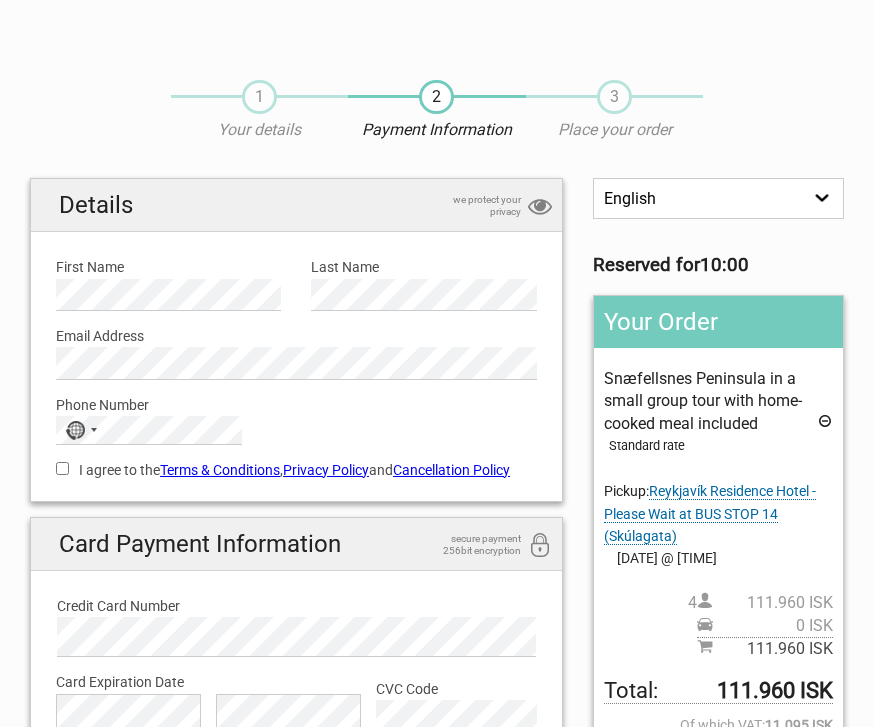 scroll, scrollTop: 21, scrollLeft: 0, axis: vertical 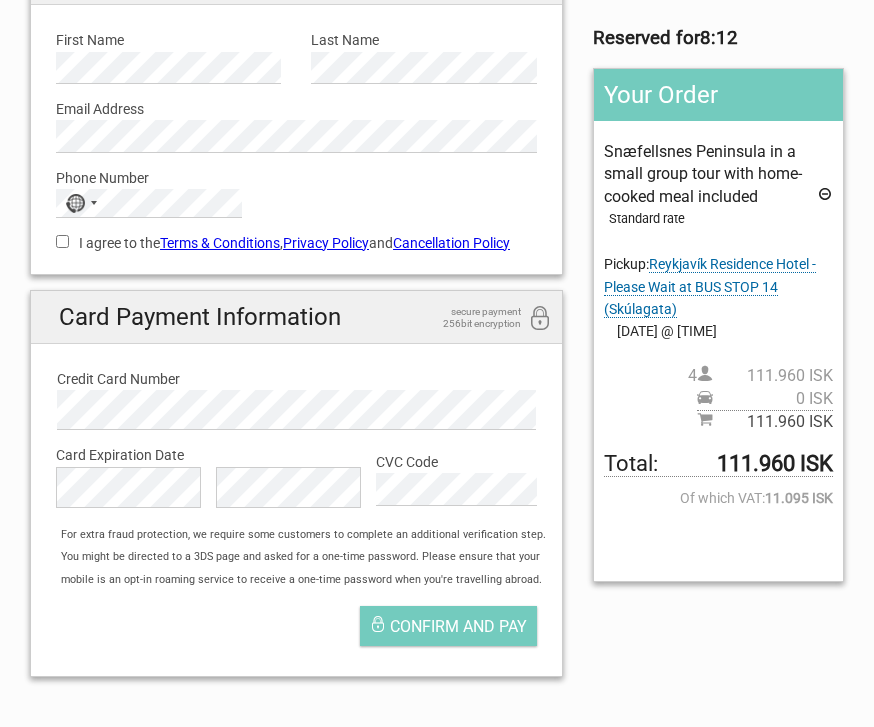 click at bounding box center [437, 760] 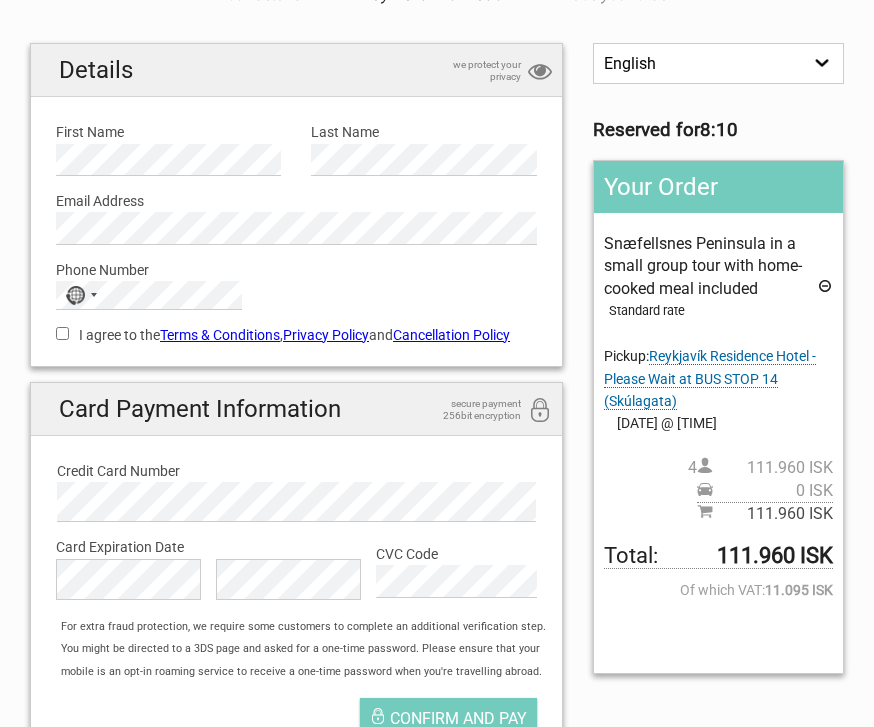 scroll, scrollTop: 0, scrollLeft: 0, axis: both 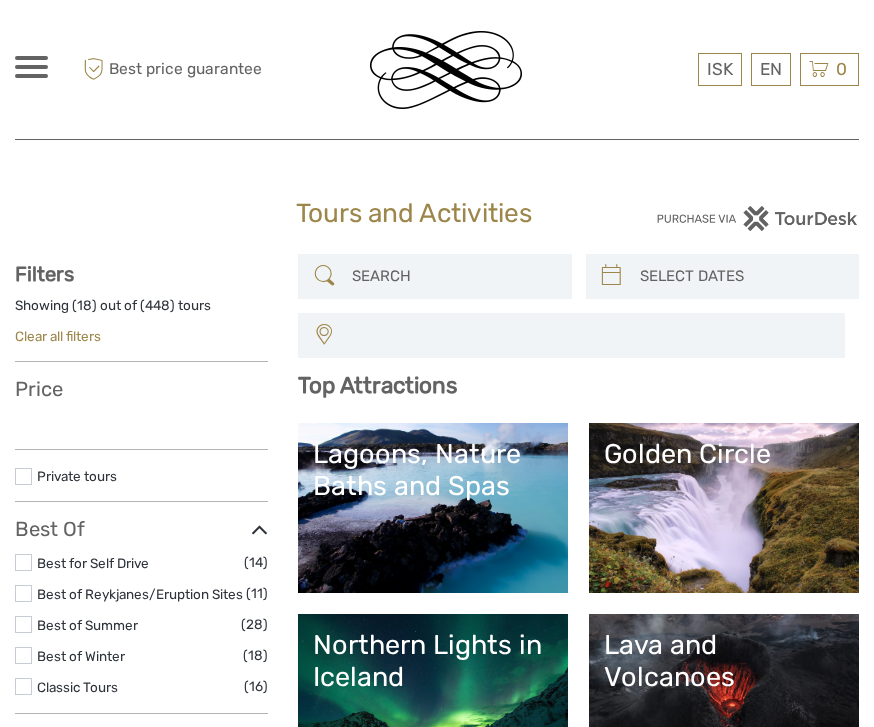 select 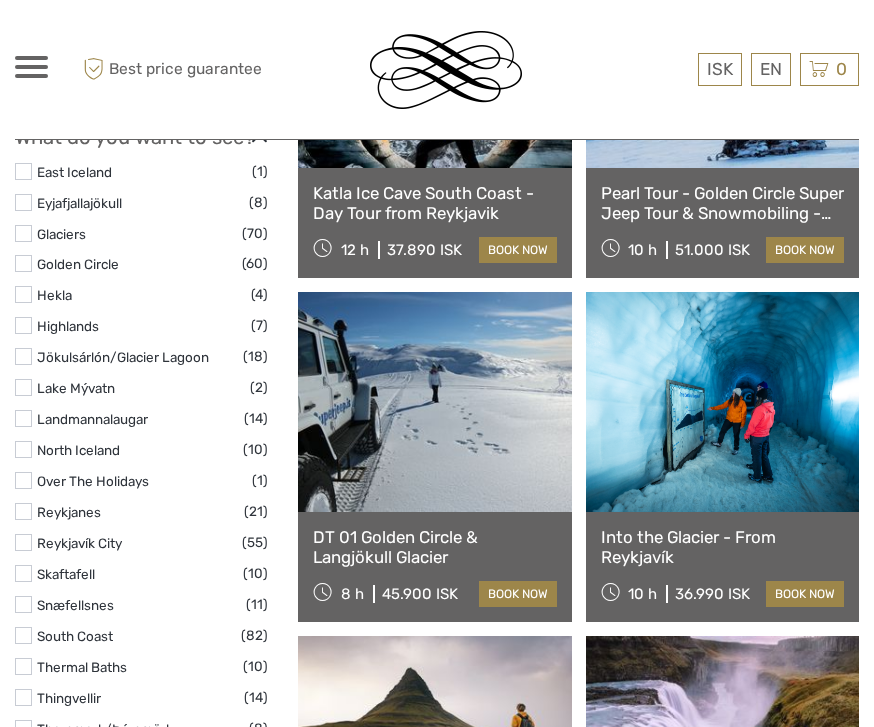 scroll, scrollTop: 0, scrollLeft: 0, axis: both 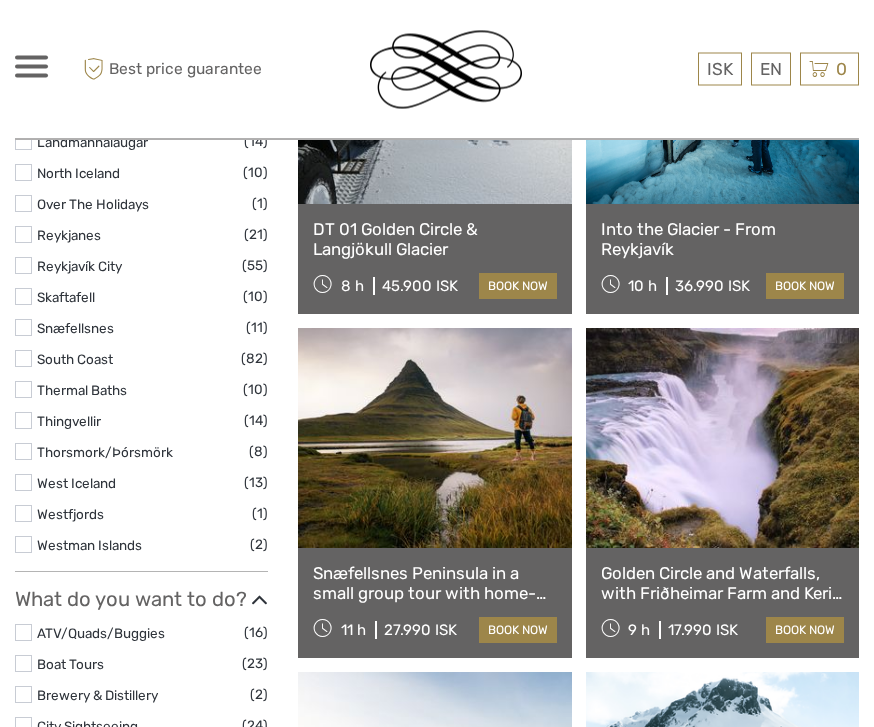 click on "book now" at bounding box center (805, 631) 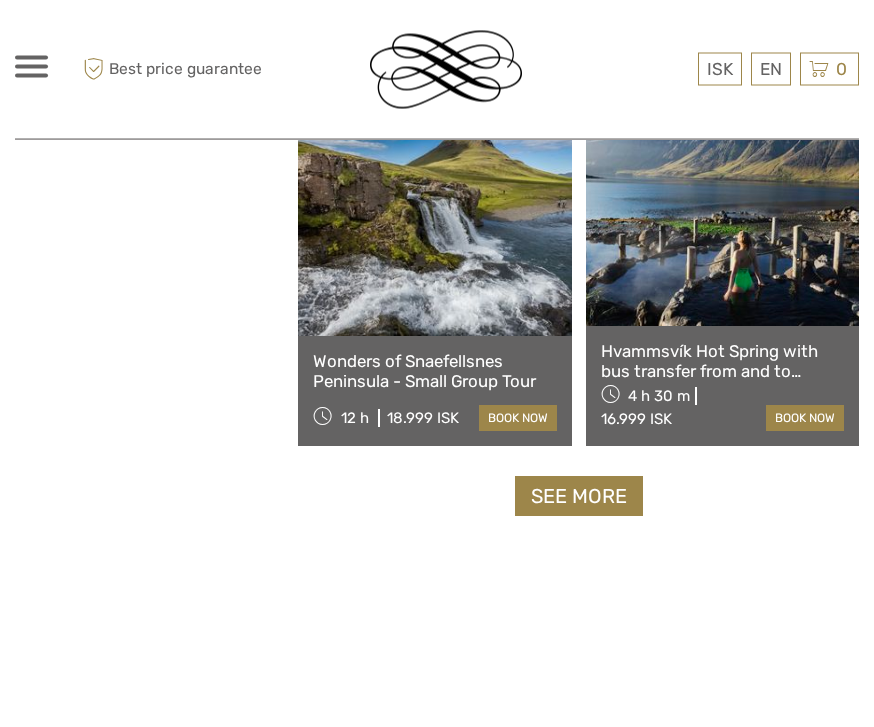 scroll, scrollTop: 3493, scrollLeft: 0, axis: vertical 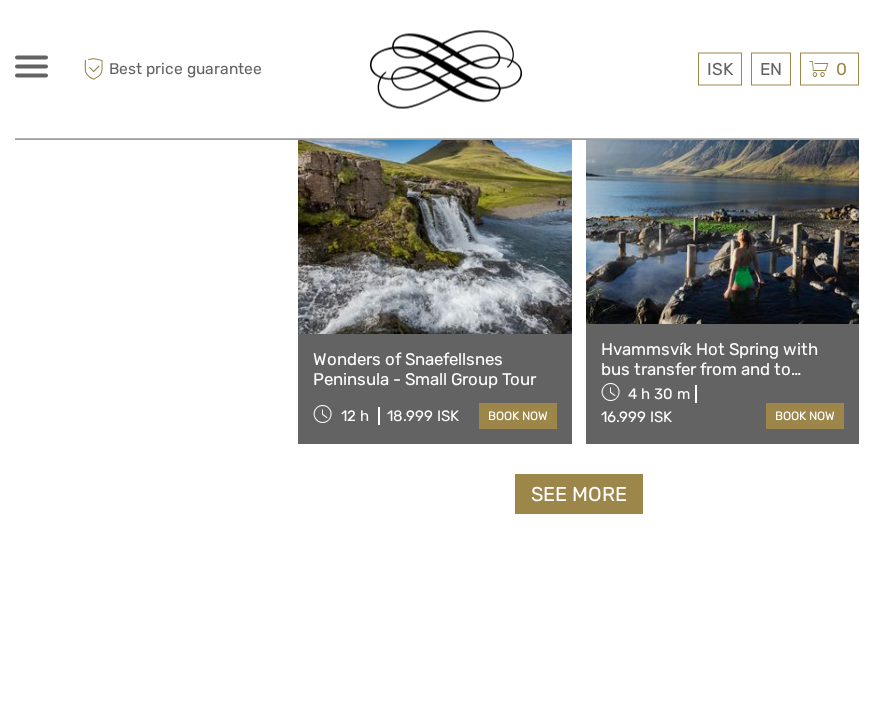 click on "See more" at bounding box center (579, 495) 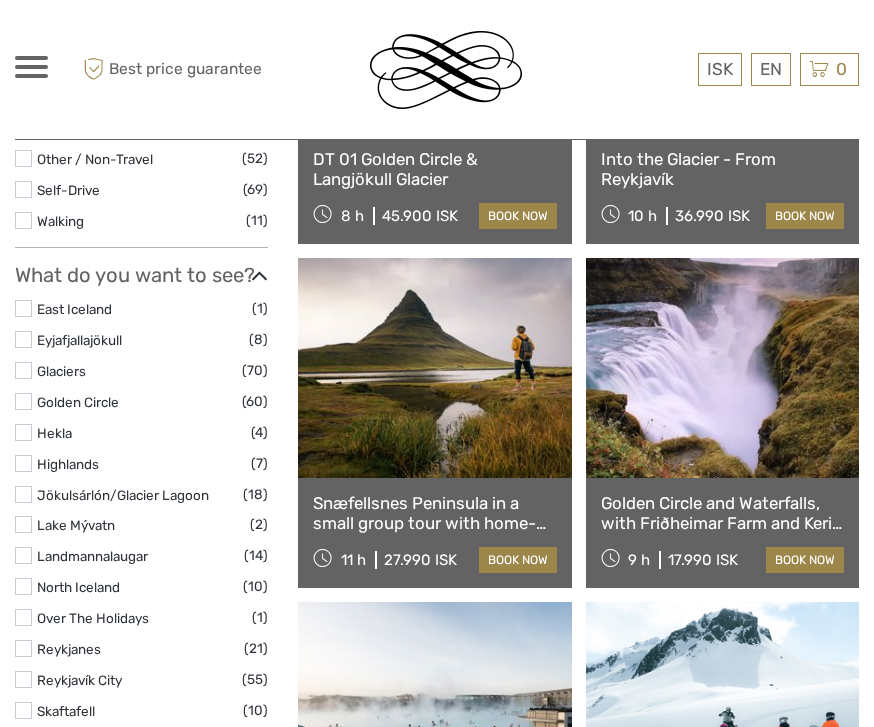 scroll, scrollTop: 795, scrollLeft: 0, axis: vertical 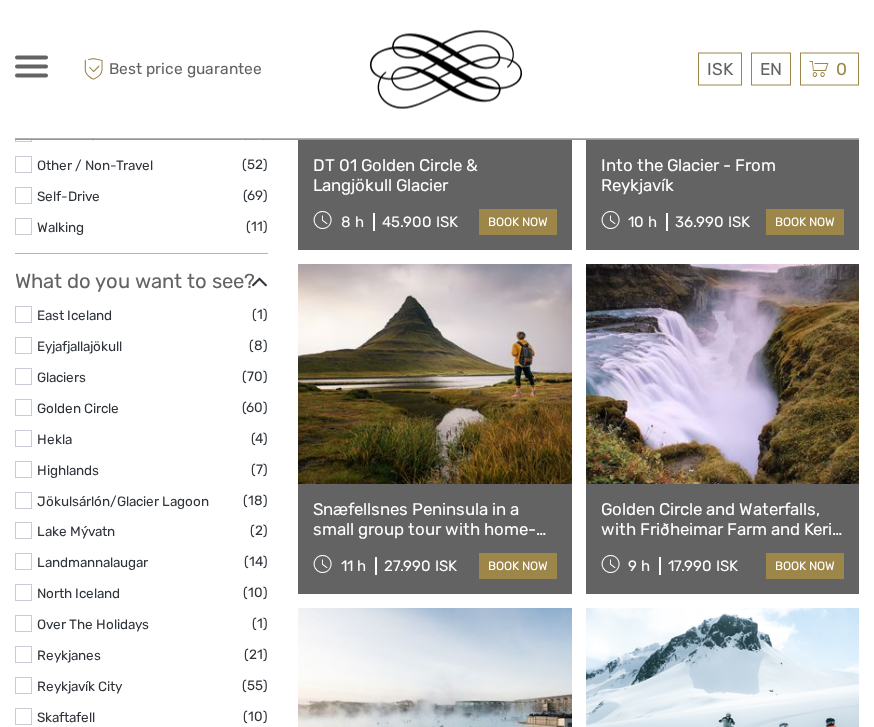 click at bounding box center (434, 375) 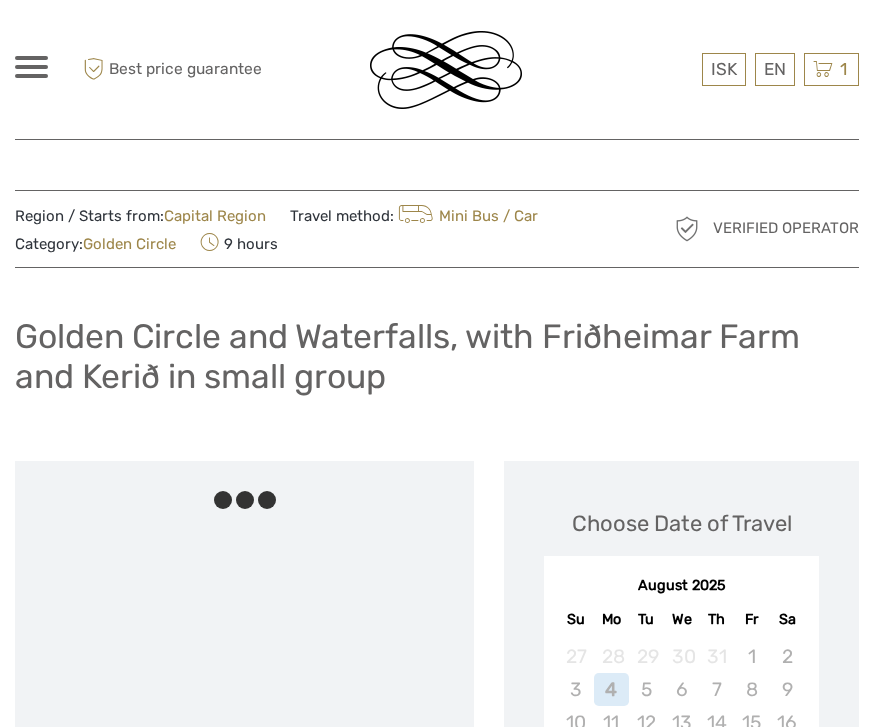scroll, scrollTop: 0, scrollLeft: 0, axis: both 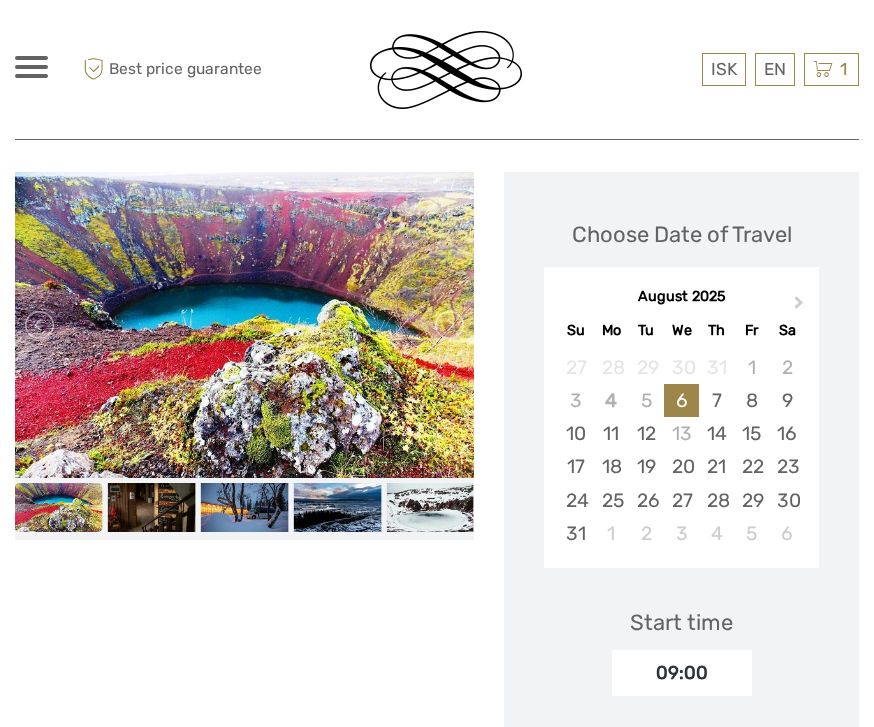 click on "Next Month" at bounding box center (801, 308) 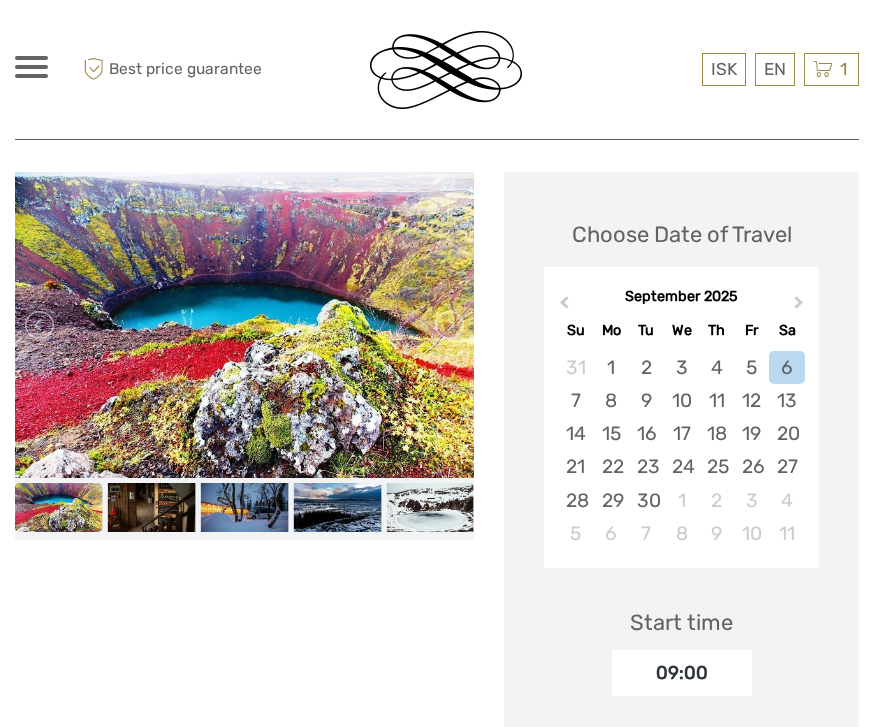 click on "Next Month" at bounding box center [801, 308] 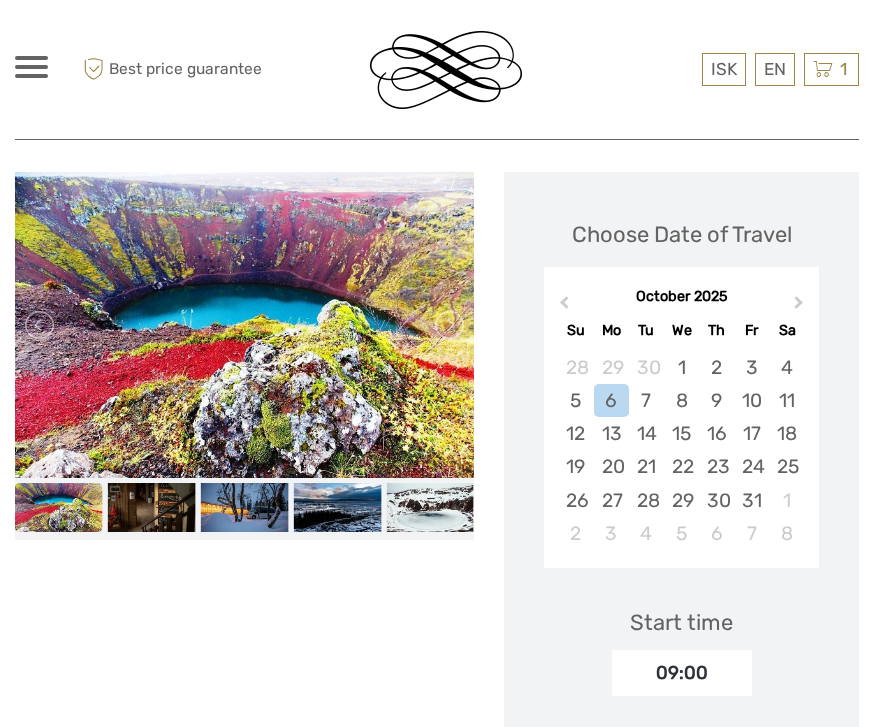 click on "Previous Month" at bounding box center (562, 308) 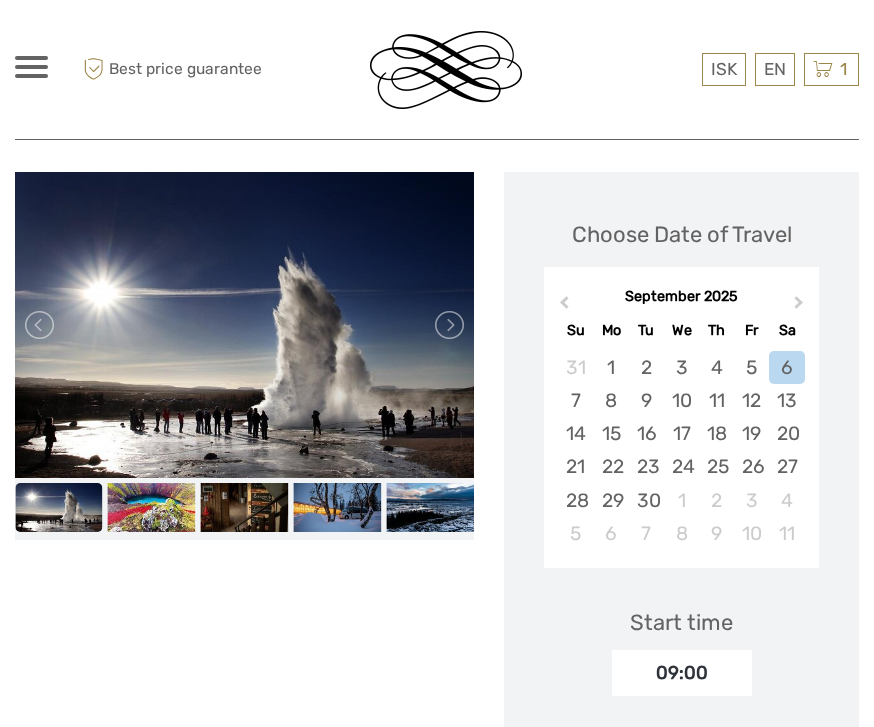 scroll, scrollTop: 288, scrollLeft: 0, axis: vertical 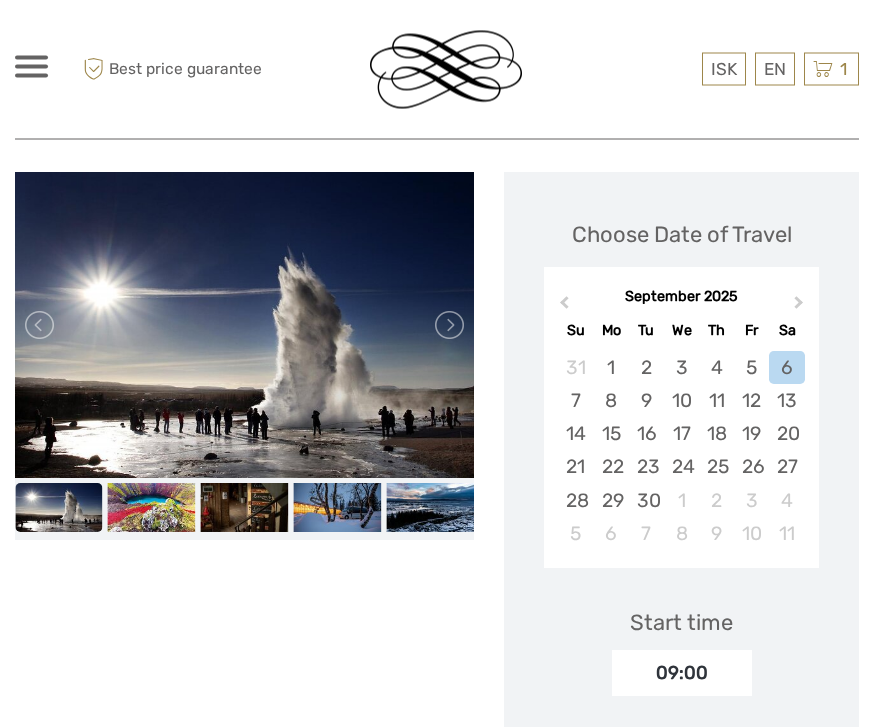 click on "Next Month" at bounding box center [801, 309] 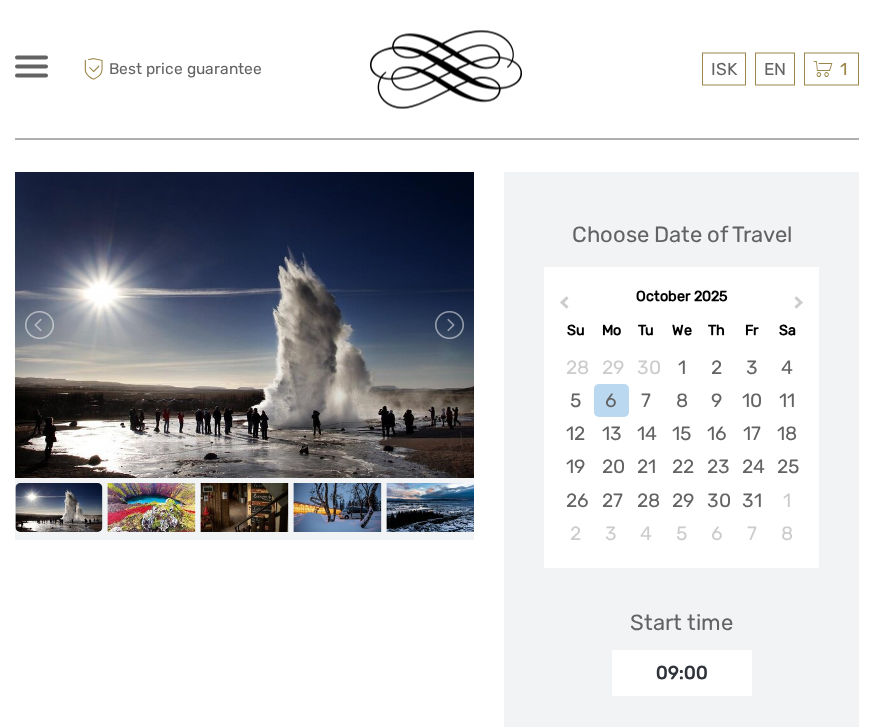 scroll, scrollTop: 289, scrollLeft: 0, axis: vertical 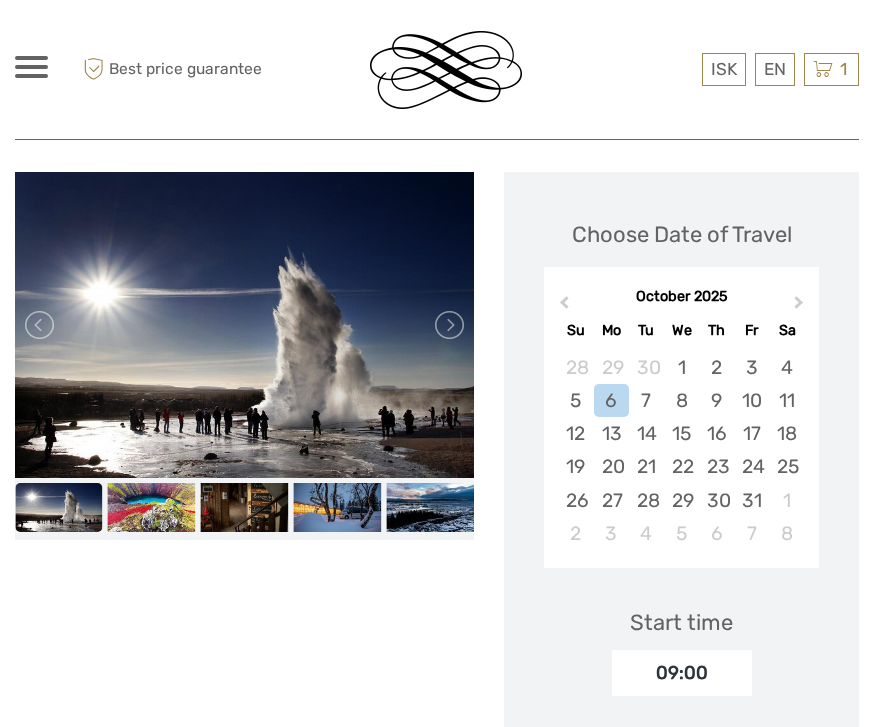 click on "Previous Month" at bounding box center [562, 308] 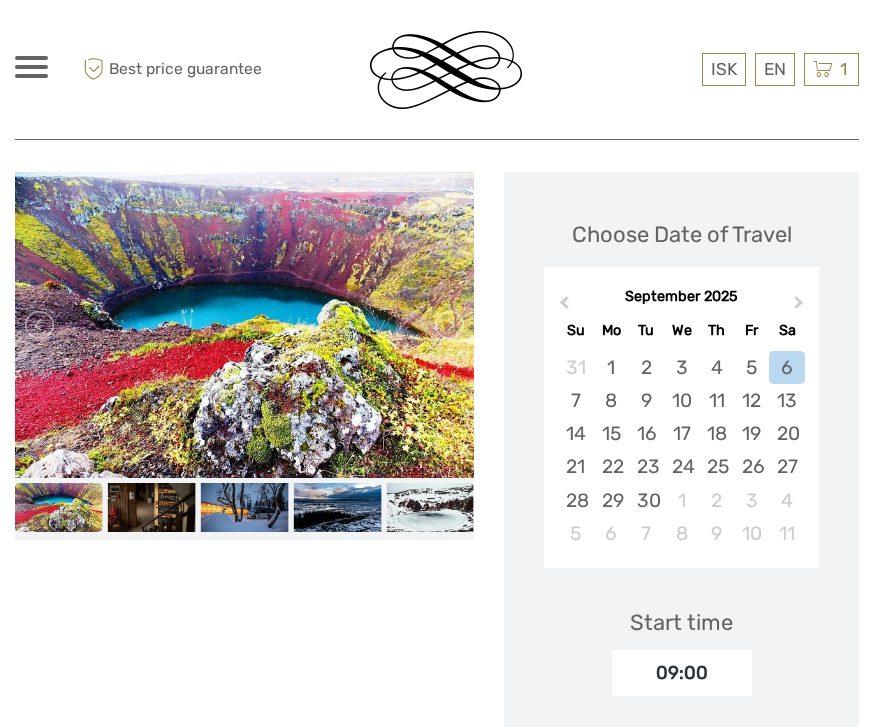 click on "28" at bounding box center [575, 500] 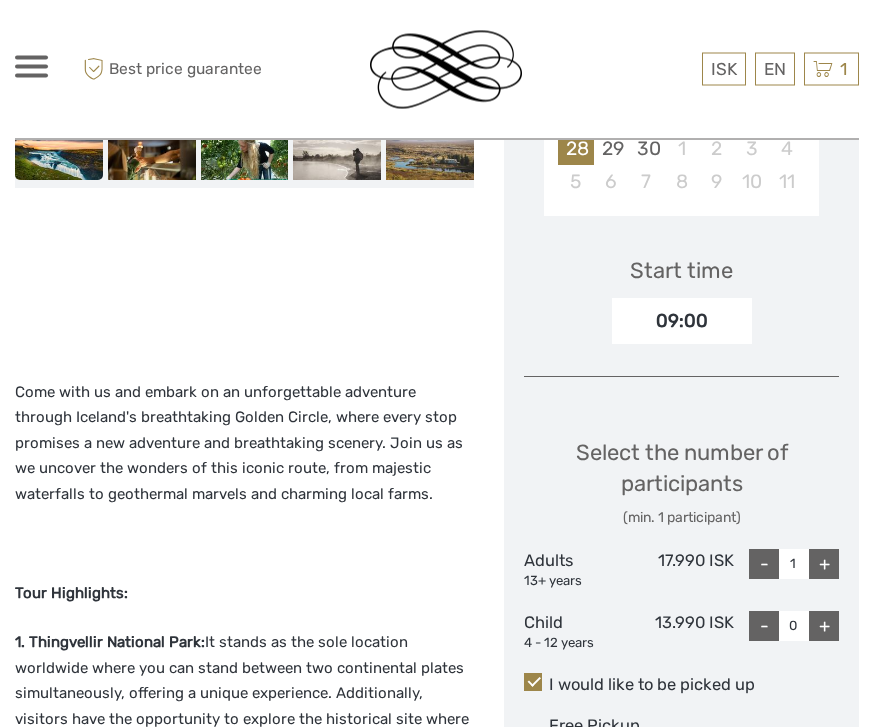 click on "+" at bounding box center (824, 565) 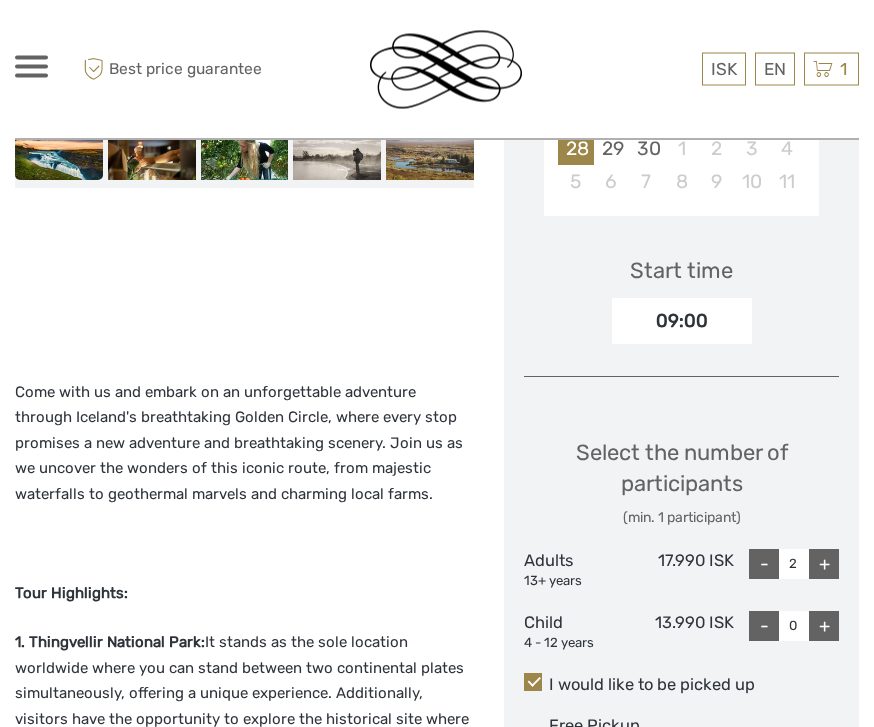 scroll, scrollTop: 641, scrollLeft: 0, axis: vertical 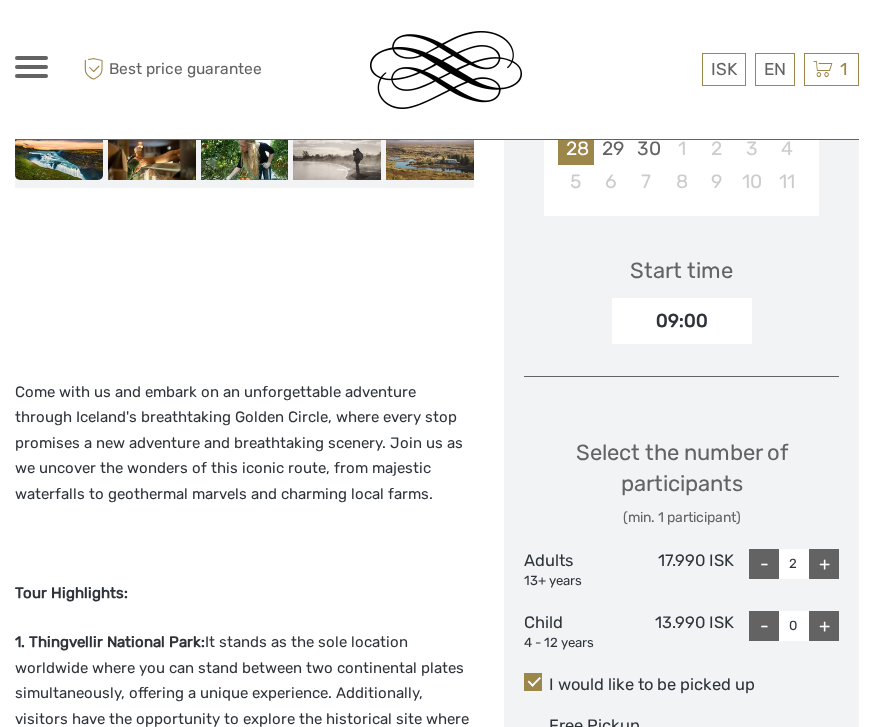 click on "+" at bounding box center [824, 564] 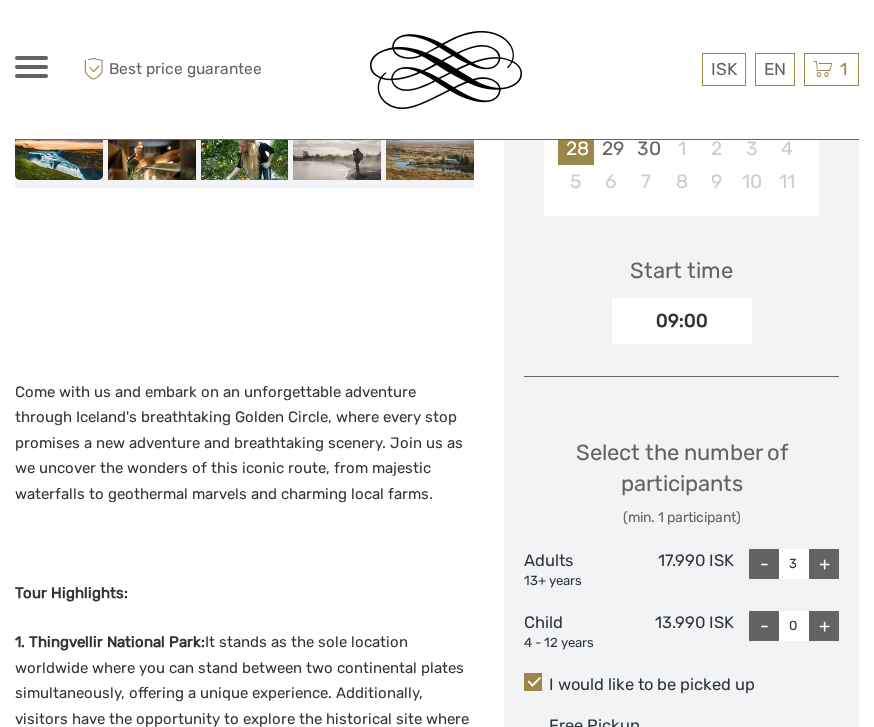 click on "+" at bounding box center [824, 564] 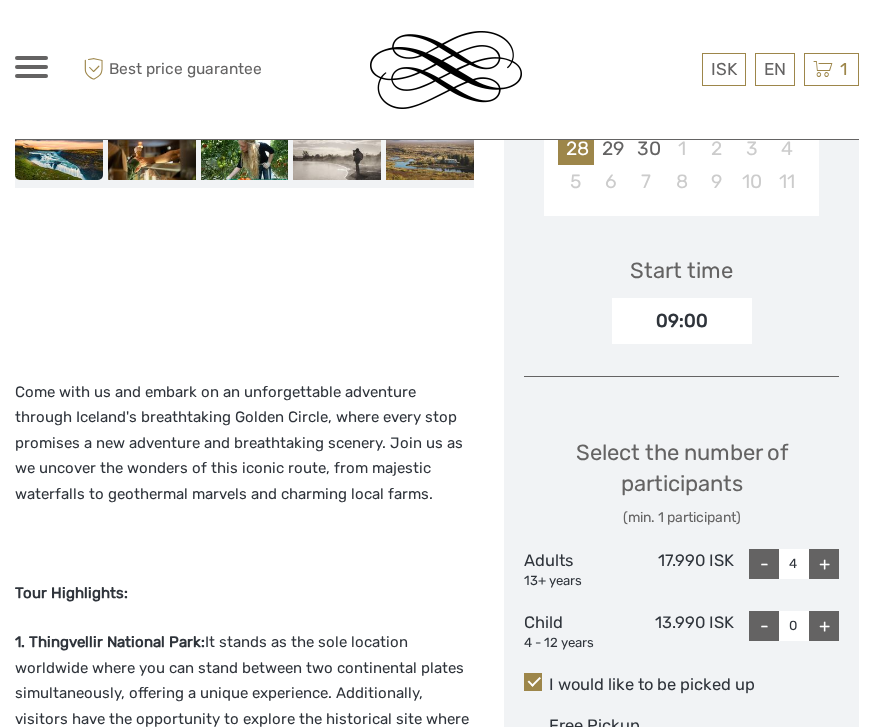 click on "+" at bounding box center (824, 564) 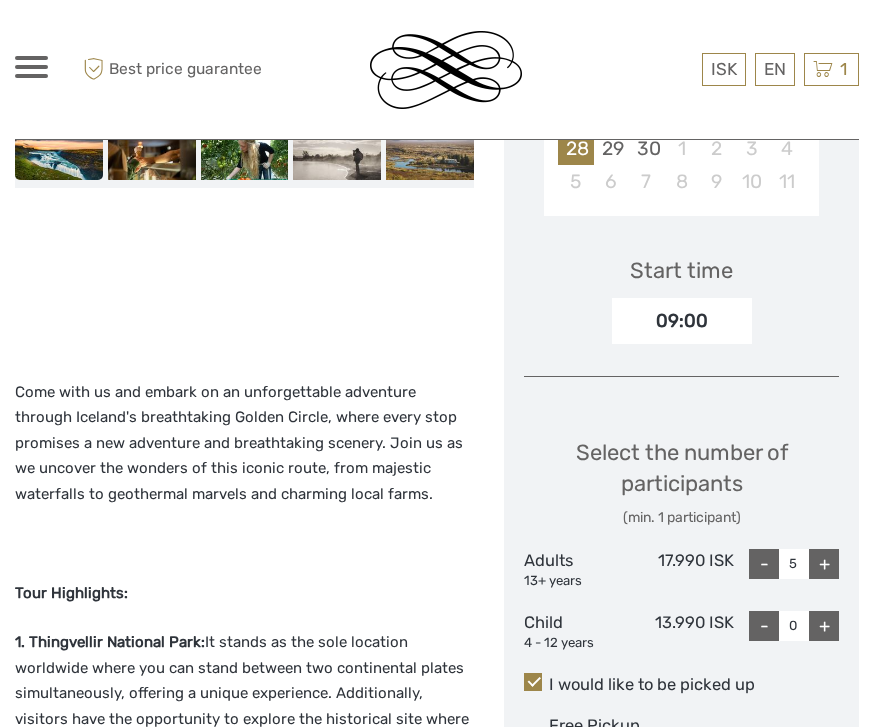 click on "-" at bounding box center (764, 564) 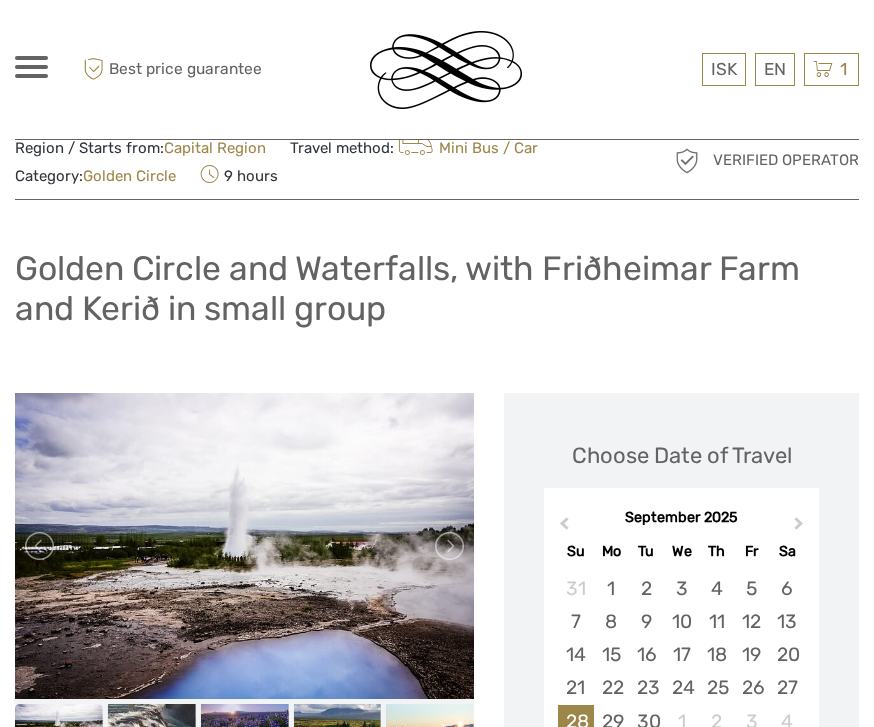 scroll, scrollTop: 0, scrollLeft: 0, axis: both 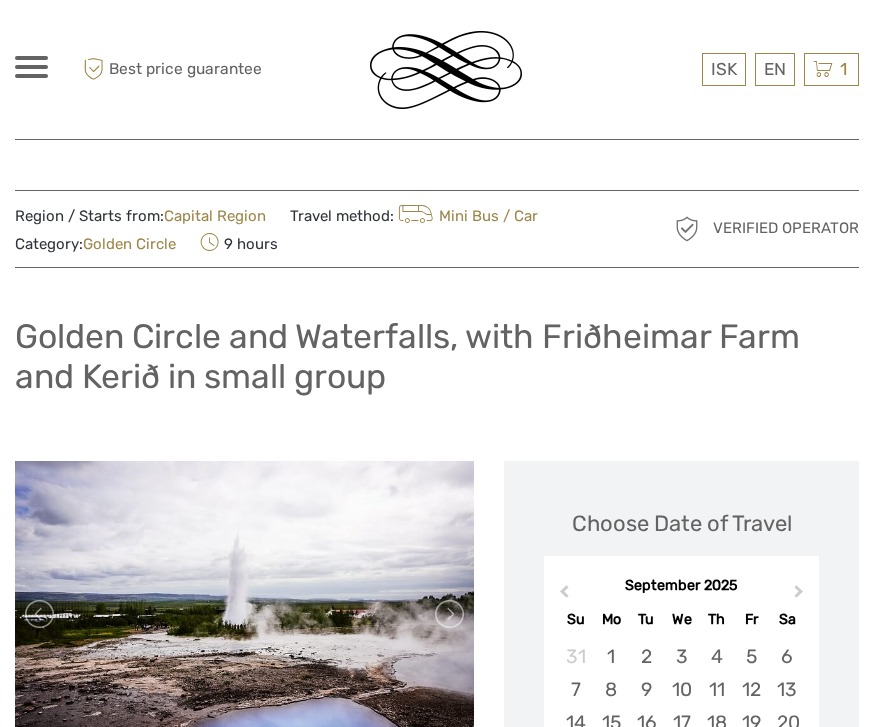 click on "$" at bounding box center [0, 0] 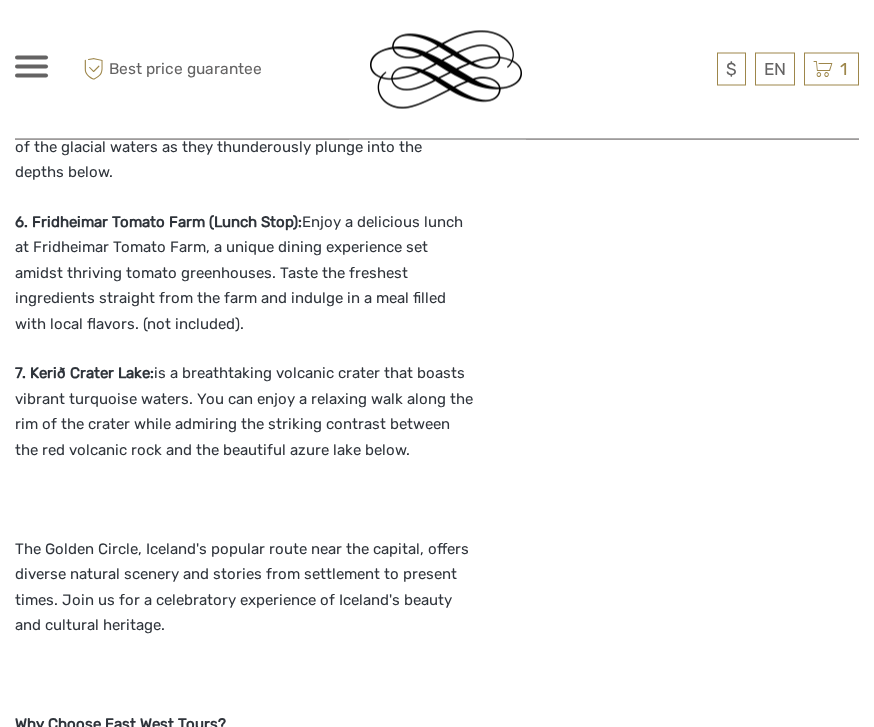 scroll, scrollTop: 1627, scrollLeft: 0, axis: vertical 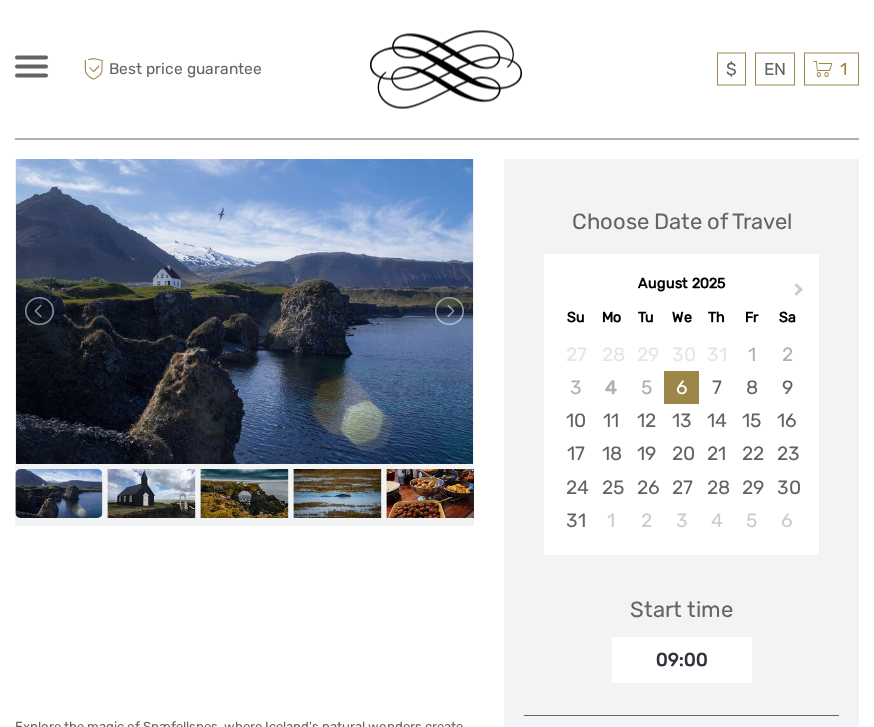 click on "Next Month" at bounding box center [801, 296] 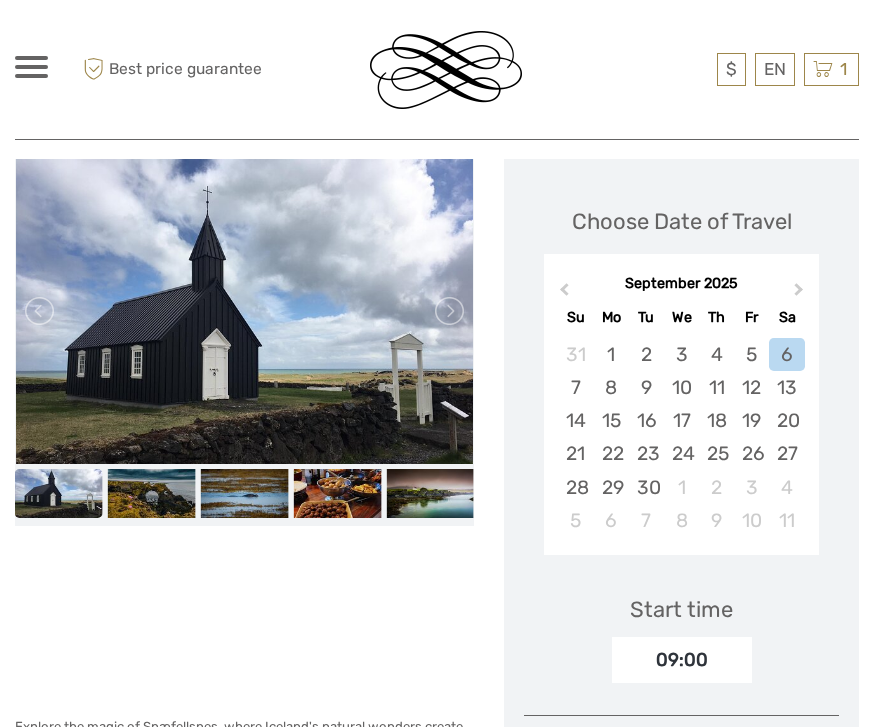 click on "26" at bounding box center [751, 453] 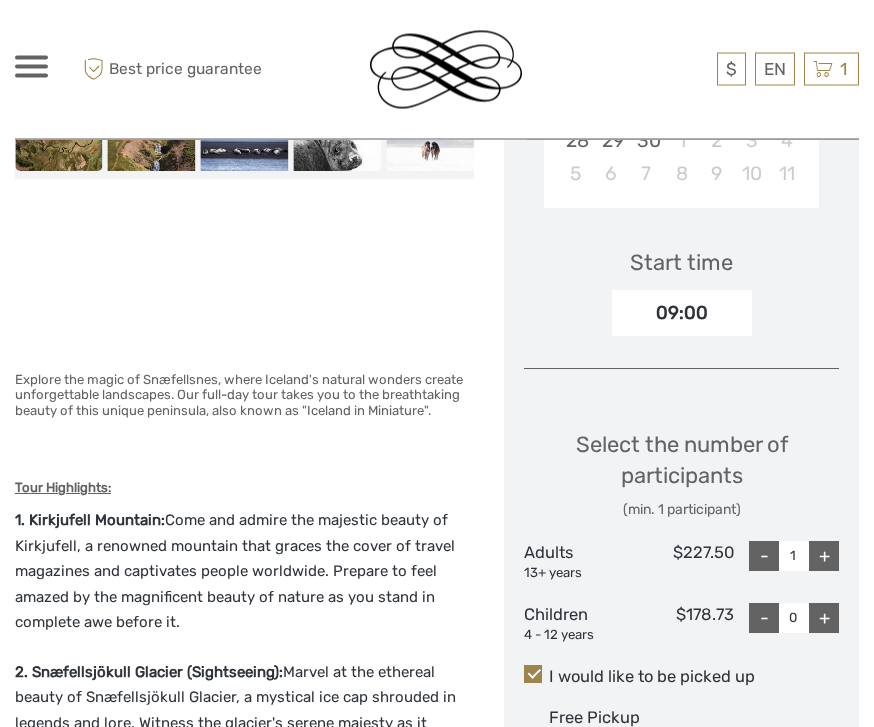 scroll, scrollTop: 652, scrollLeft: 0, axis: vertical 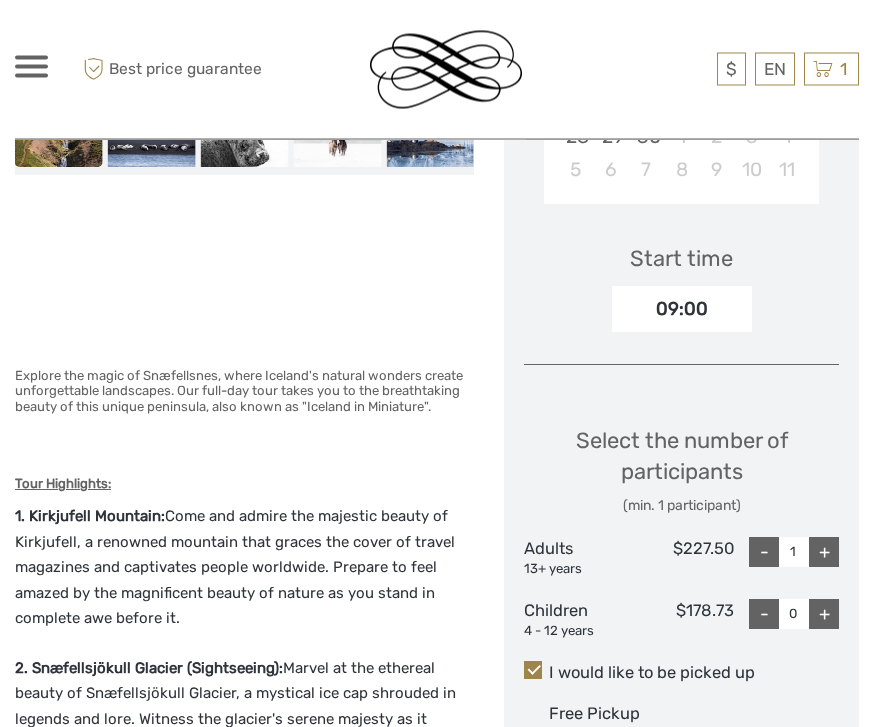 click on "+" at bounding box center [824, 553] 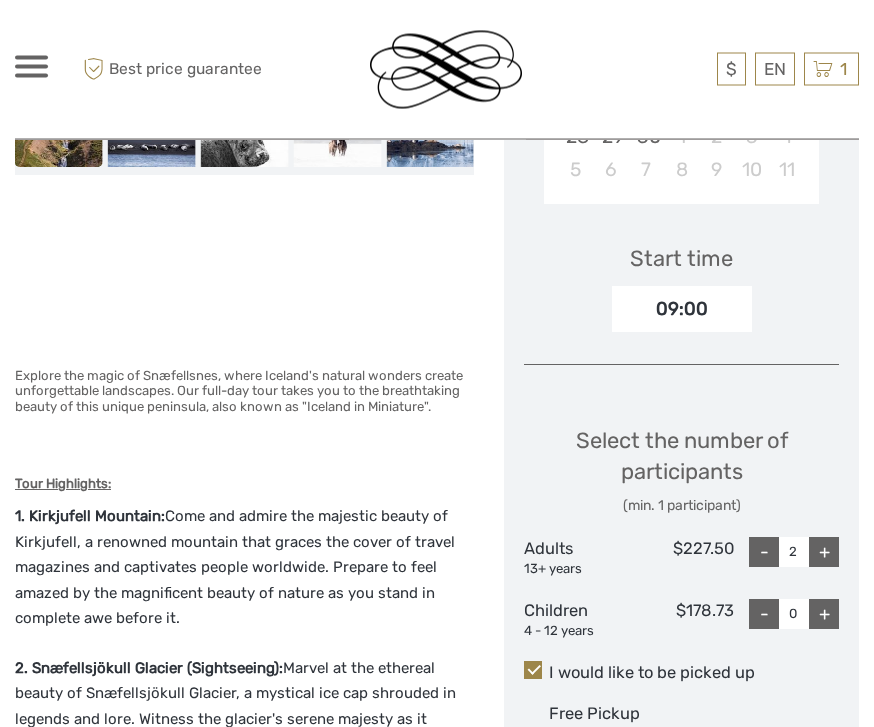 scroll, scrollTop: 653, scrollLeft: 0, axis: vertical 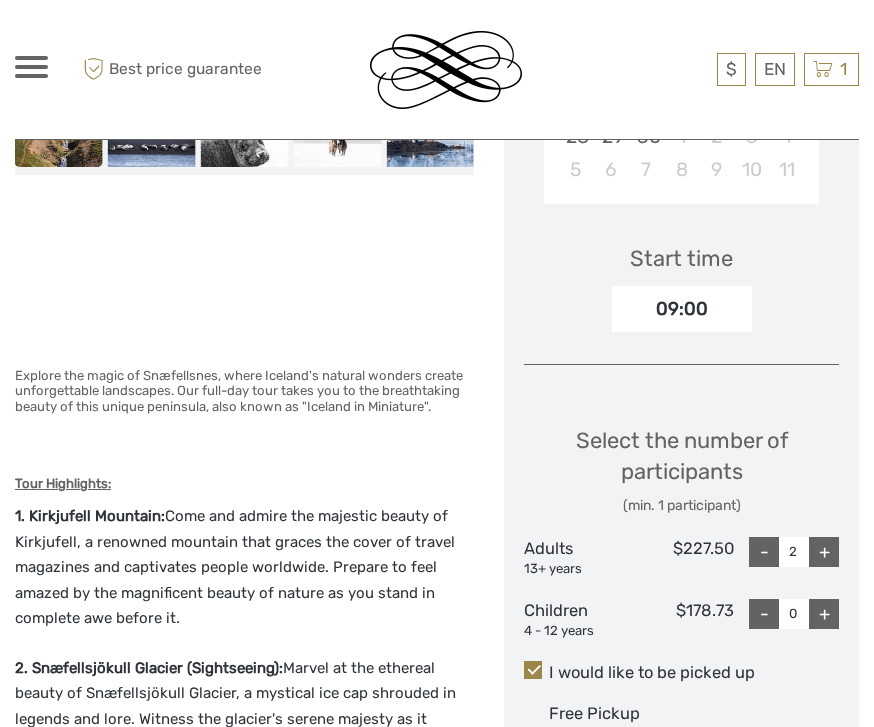 click on "+" at bounding box center (824, 552) 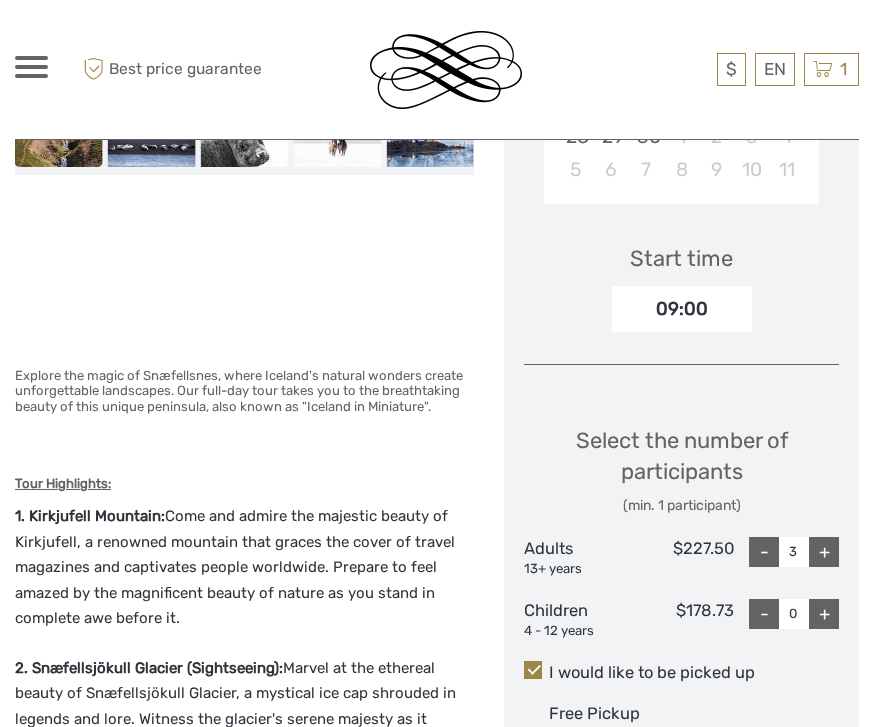 click on "+" at bounding box center [824, 552] 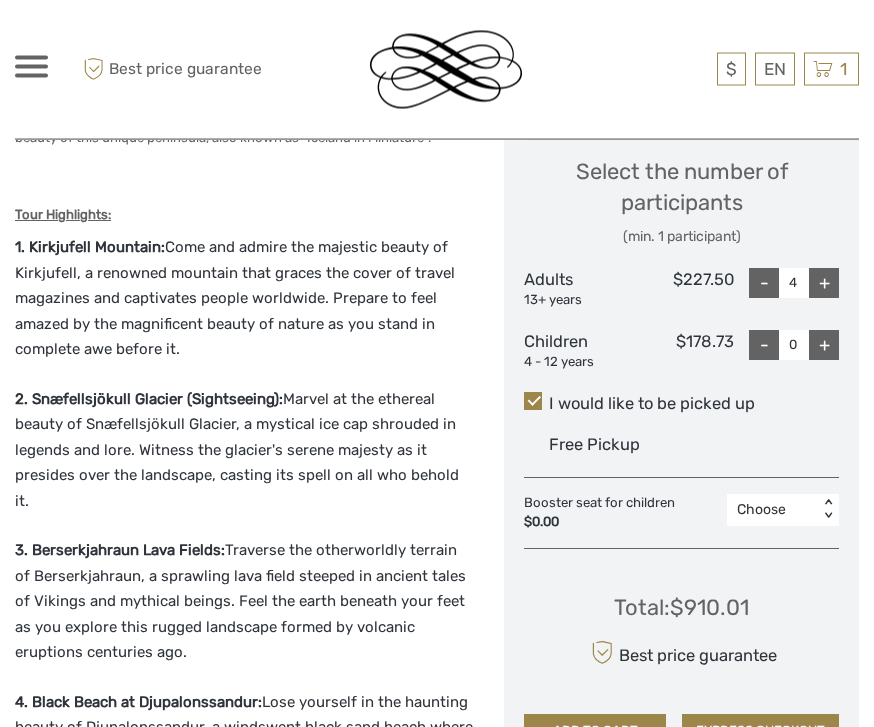 scroll, scrollTop: 922, scrollLeft: 0, axis: vertical 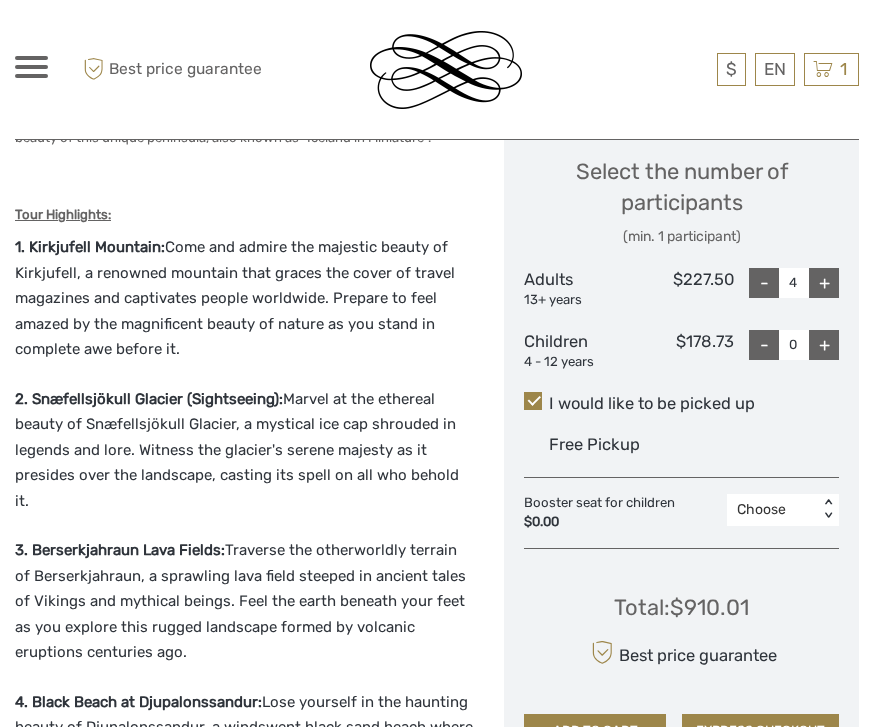 click on "Choose Date of Travel September 2025 Previous Month Next Month September 2025 Su Mo Tu We Th Fr Sa 31 1 2 3 4 5 6 7 8 9 10 11 12 13 14 15 16 17 18 19 20 21 22 23 24 25 26 27 28 29 30 1 2 3 4 5 6 7 8 9 10 11 Start time 09:00 Select the number of participants (min. 1 participant) Adults  13+ years $227.50 - 4 + Children 4 - 12 years $178.73 - 0 + I would like to be picked up Free Pickup Booster seat for children $0.00 Choose < > Total :  $910.01 Best price guarantee ADD TO CART EXPRESS CHECKOUT" at bounding box center (681, 153) 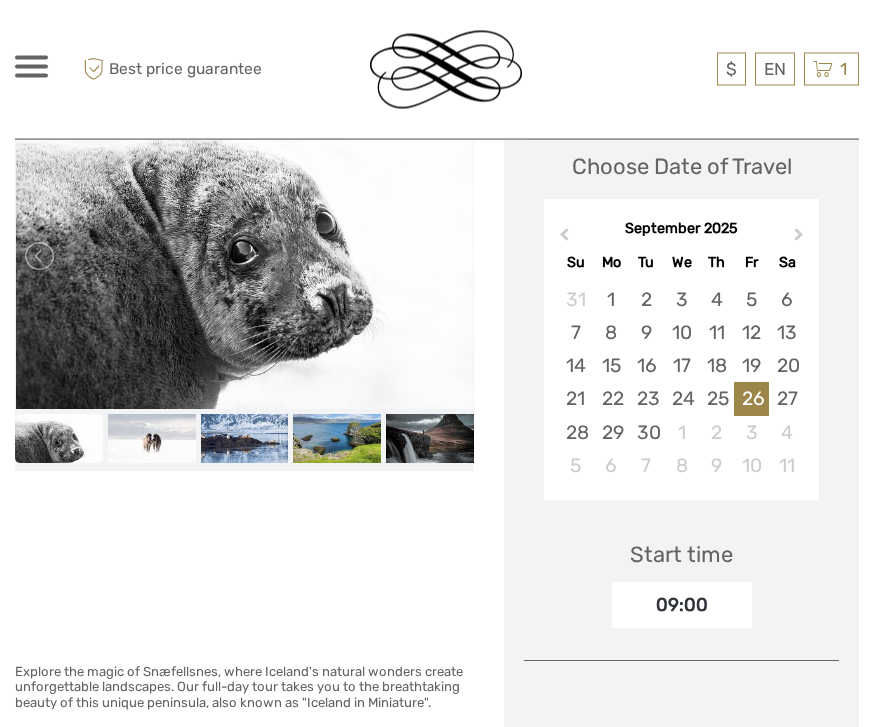 scroll, scrollTop: 295, scrollLeft: 0, axis: vertical 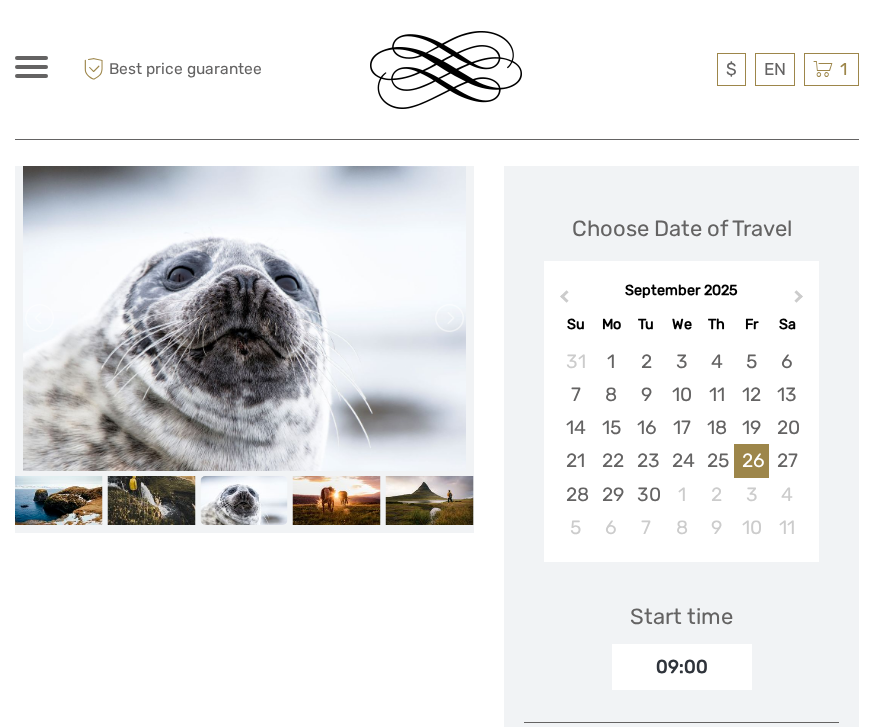 click on "26" at bounding box center [751, 460] 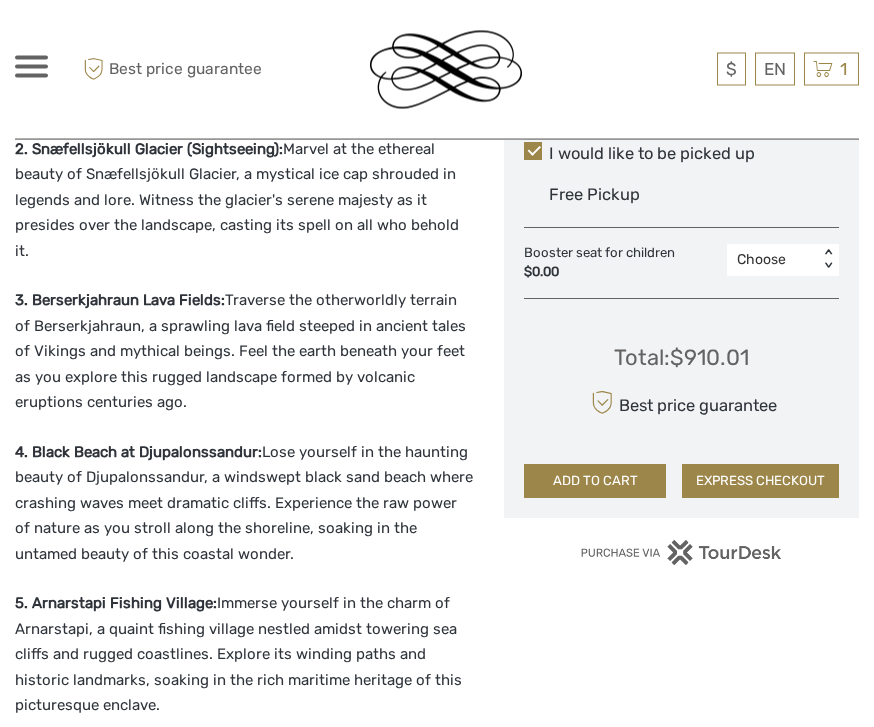 scroll, scrollTop: 1169, scrollLeft: 0, axis: vertical 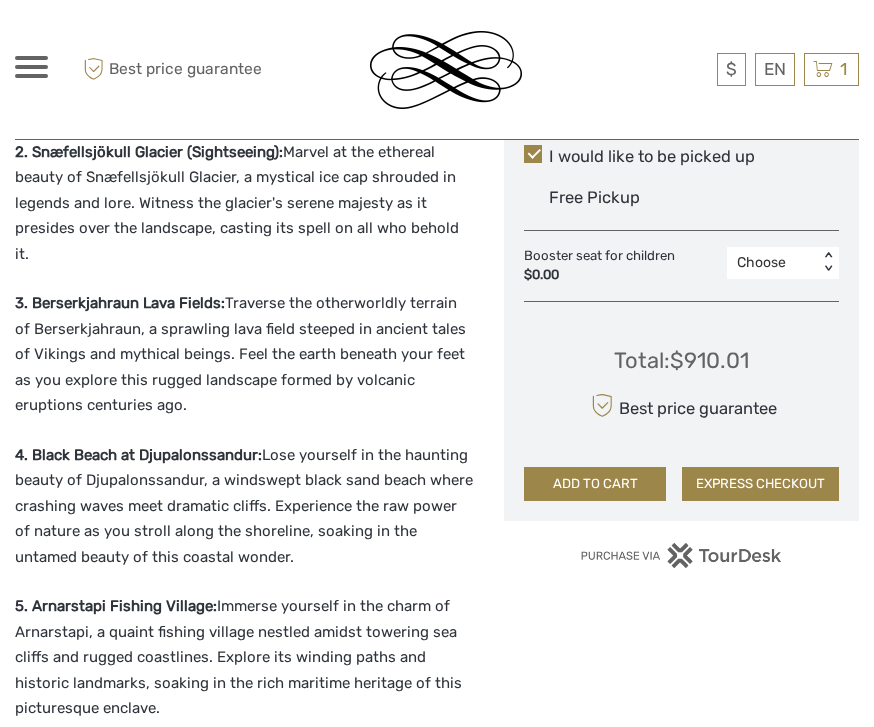 click on "EXPRESS CHECKOUT" at bounding box center (760, 484) 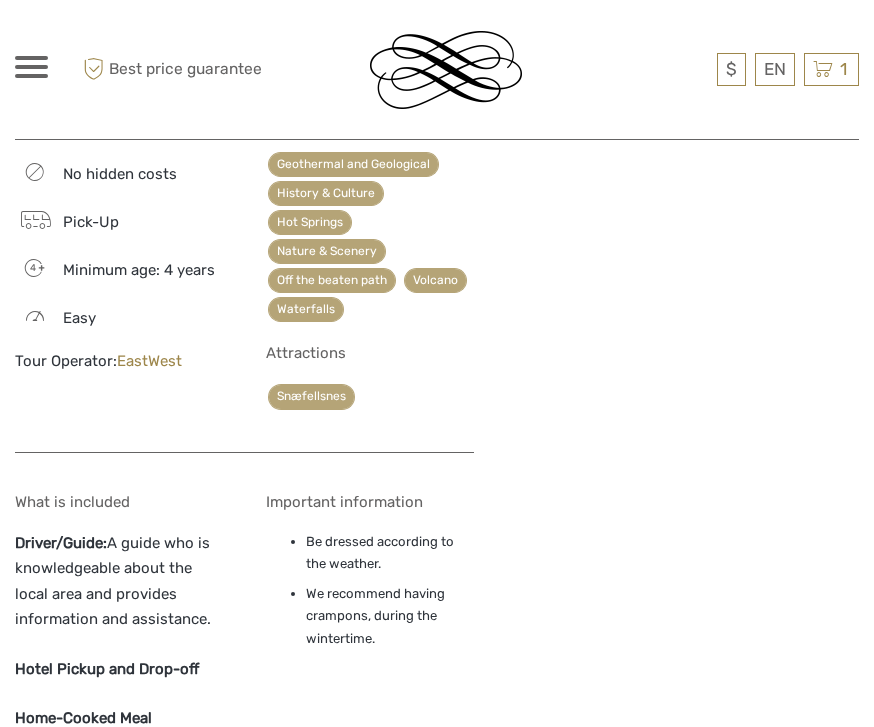 scroll, scrollTop: 2873, scrollLeft: 0, axis: vertical 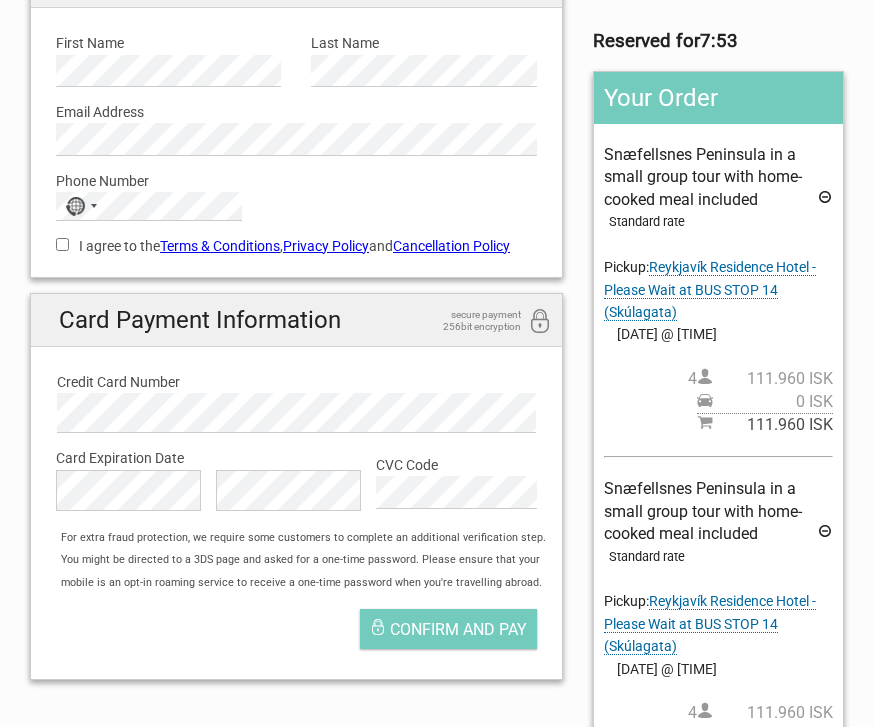 click at bounding box center (825, 534) 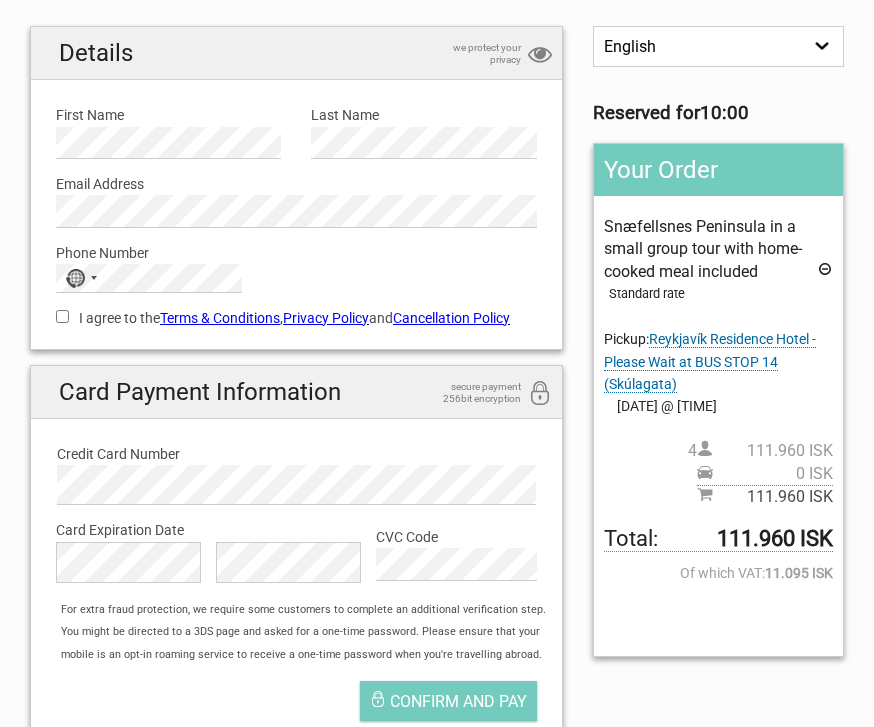scroll, scrollTop: 151, scrollLeft: 0, axis: vertical 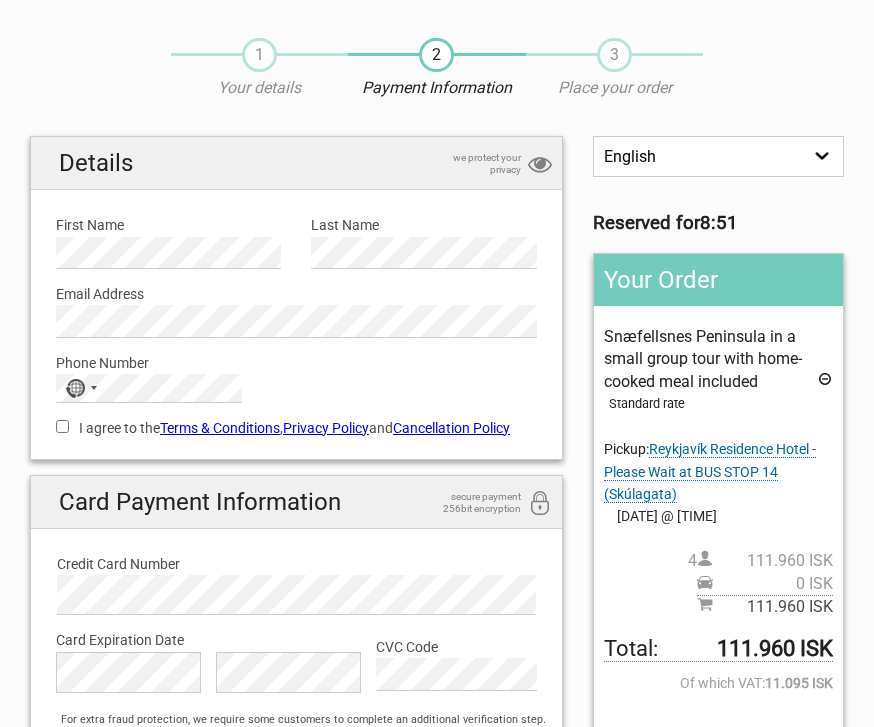 click on "1
Your details
2
Payment Information
3
Place your order" at bounding box center [437, 77] 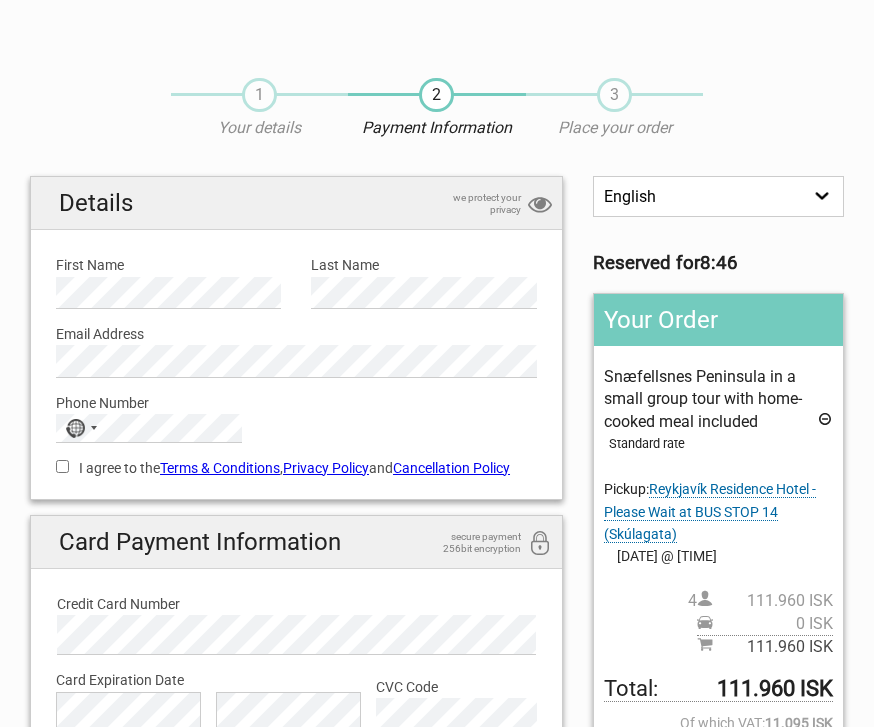 scroll, scrollTop: 53, scrollLeft: 0, axis: vertical 